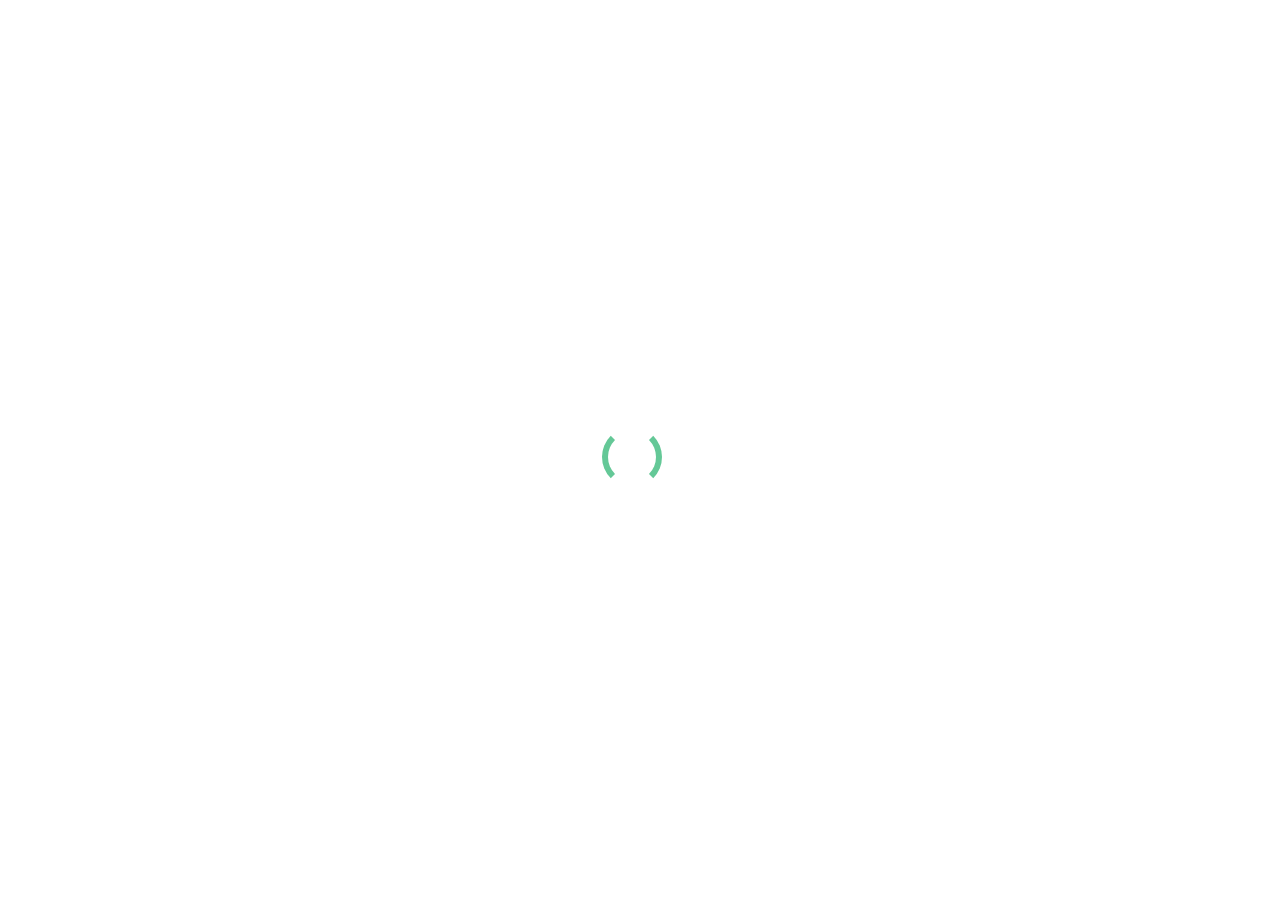 scroll, scrollTop: 0, scrollLeft: 0, axis: both 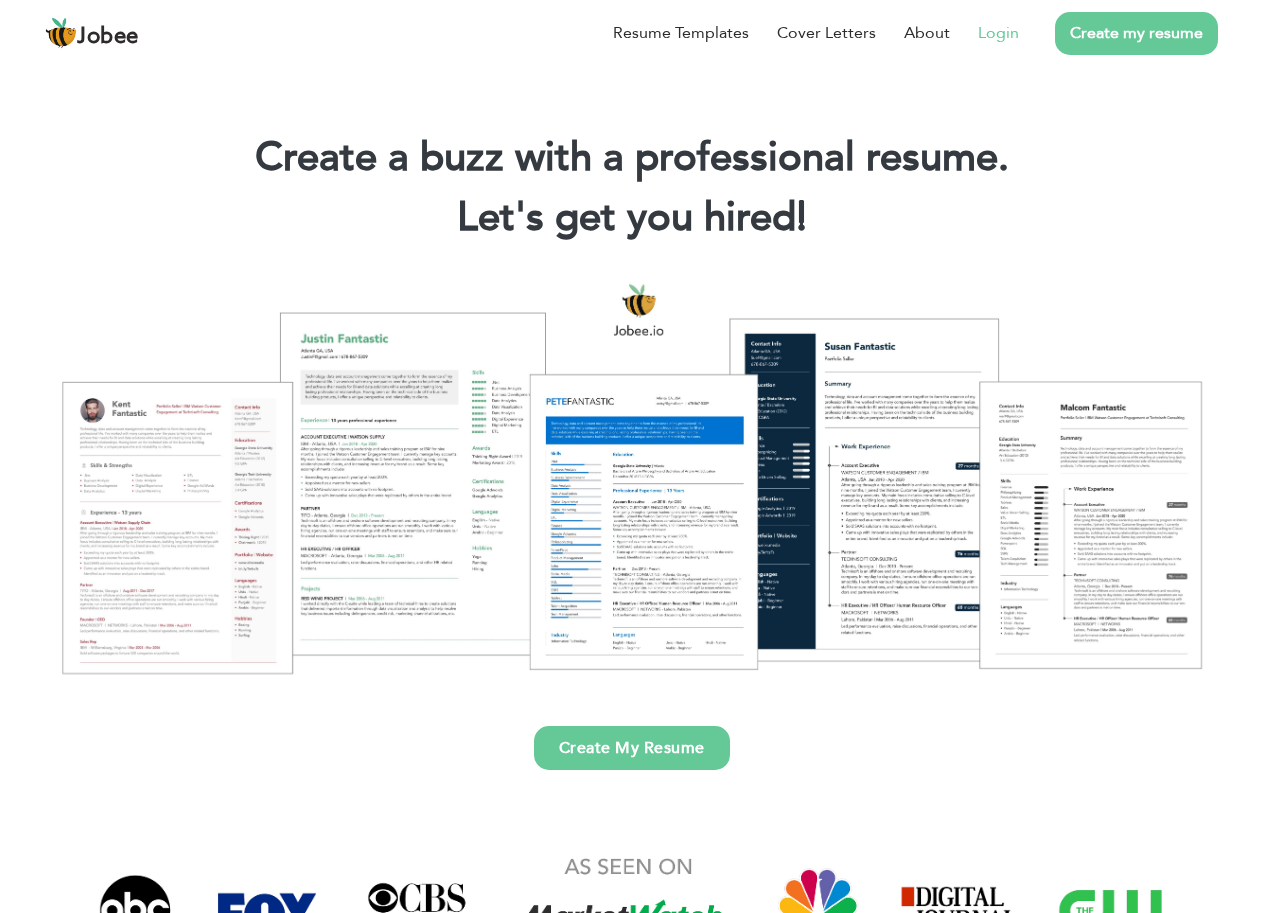 click on "Login" at bounding box center (998, 33) 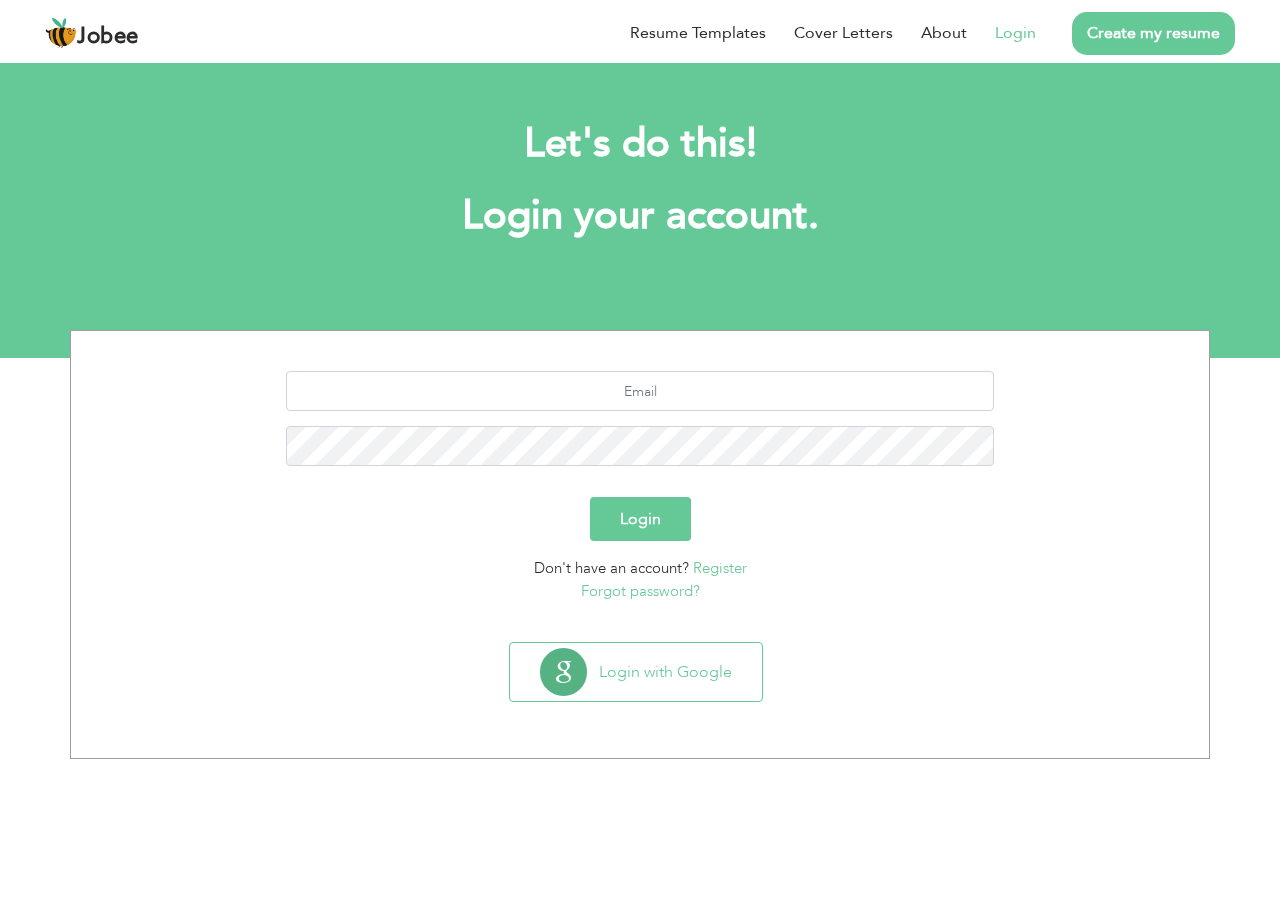 scroll, scrollTop: 0, scrollLeft: 0, axis: both 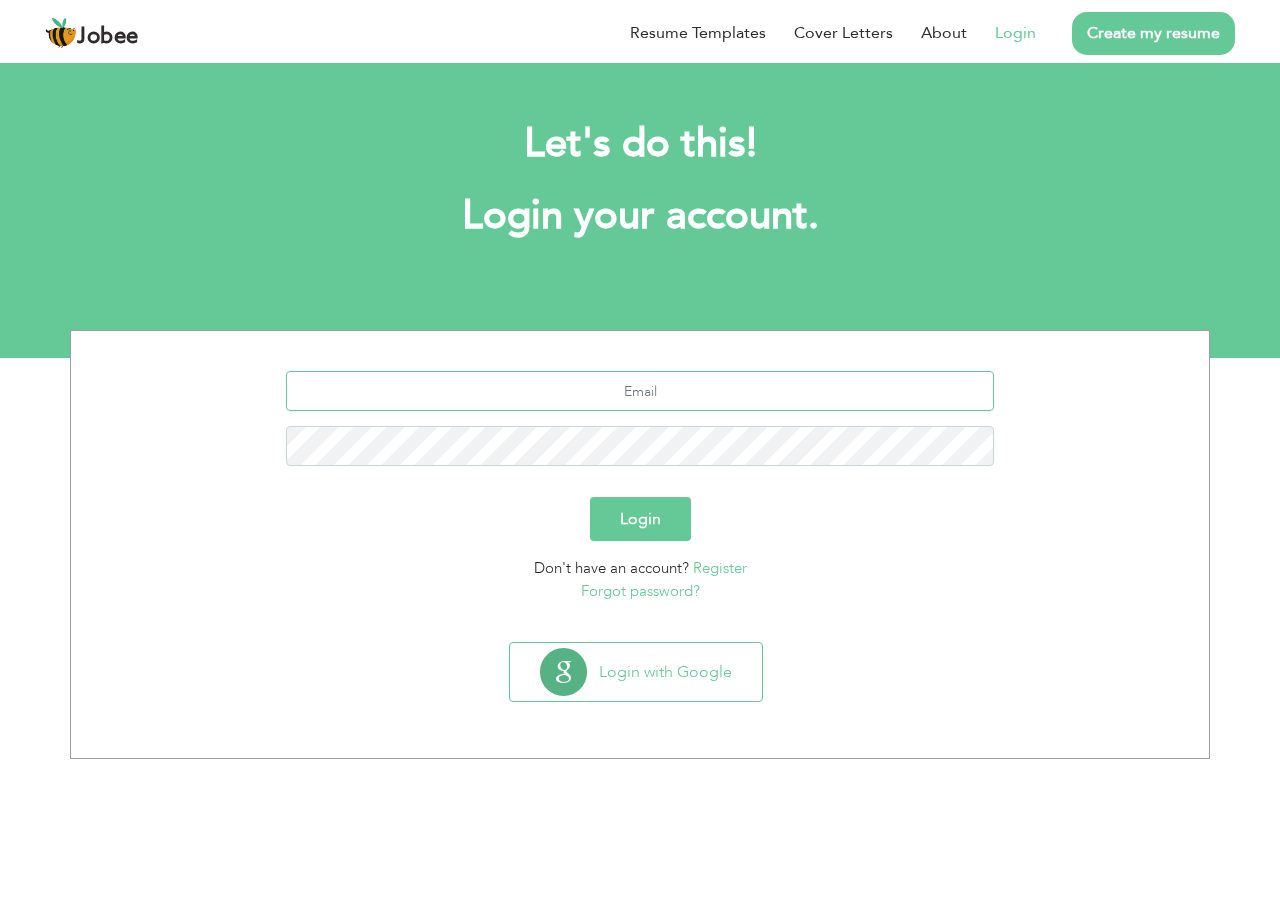 click at bounding box center [640, 391] 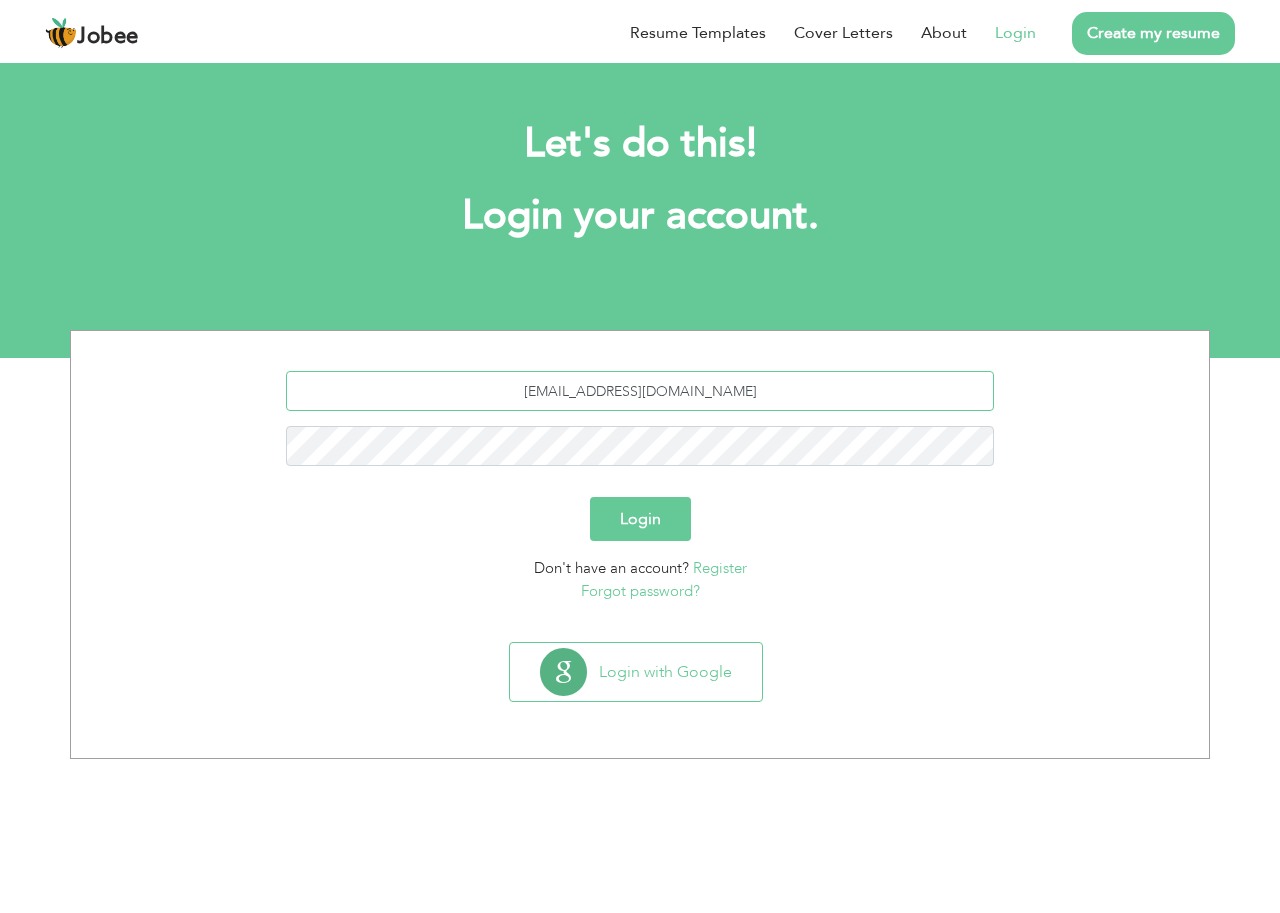type on "[EMAIL_ADDRESS][DOMAIN_NAME]" 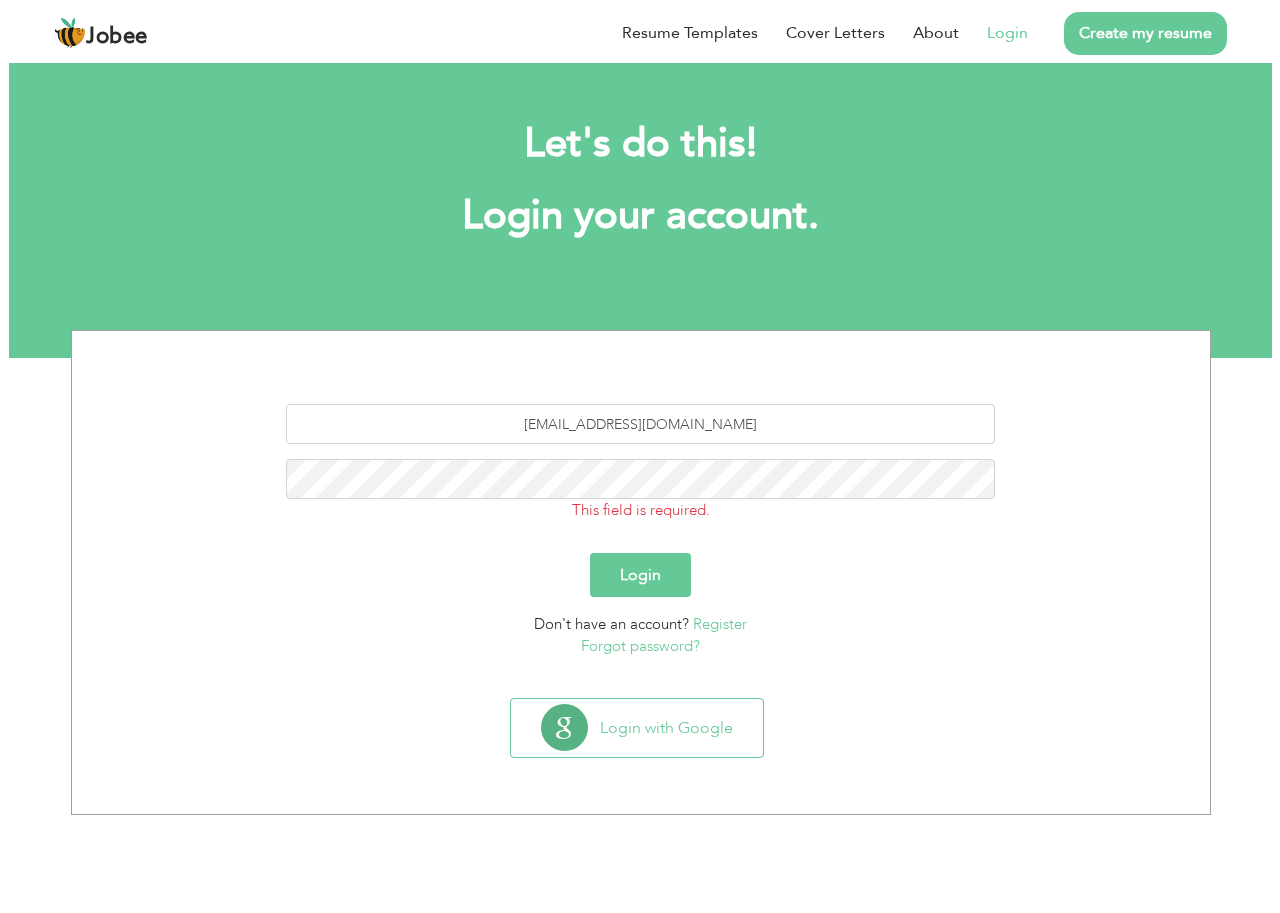 scroll, scrollTop: 0, scrollLeft: 0, axis: both 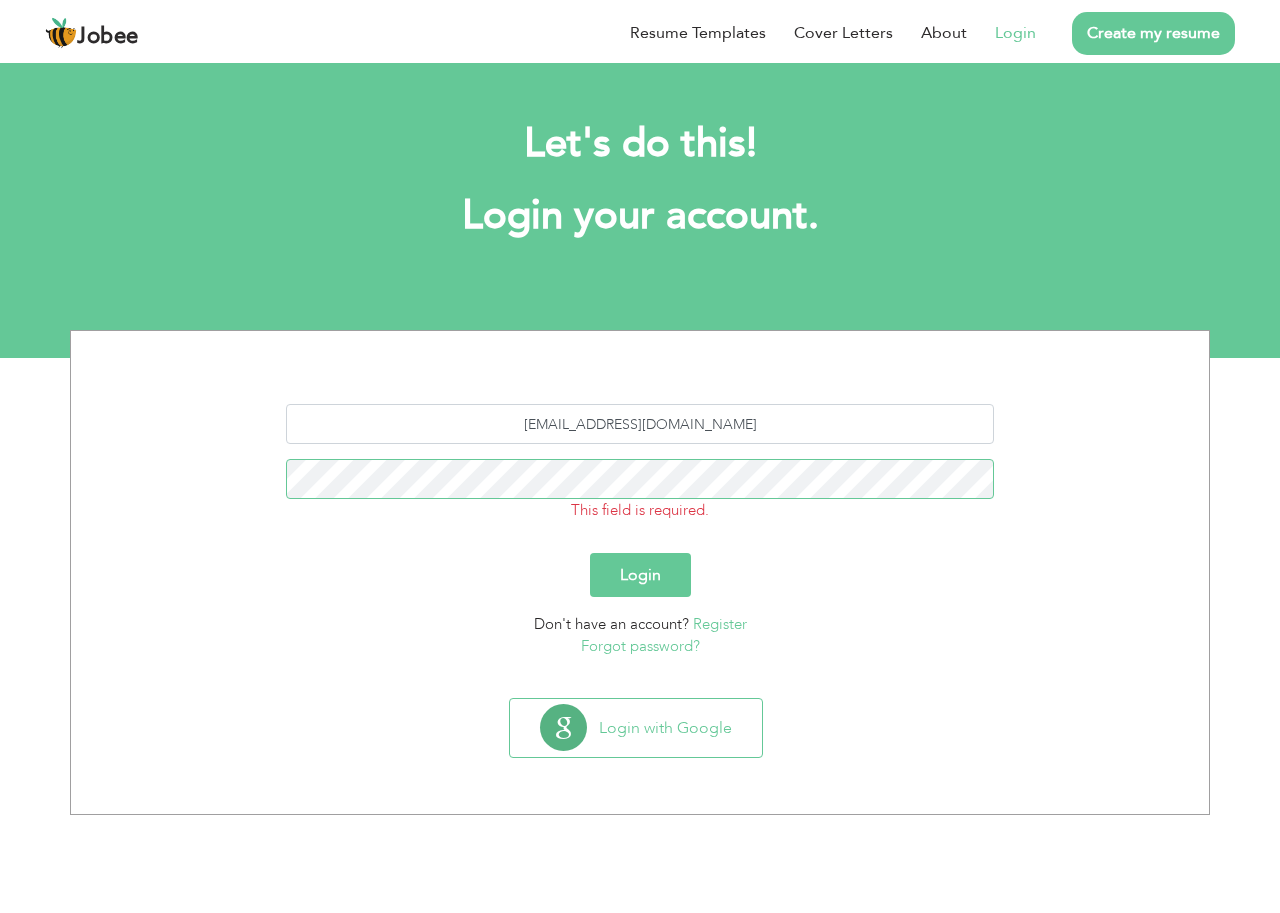 click on "Login" at bounding box center [640, 575] 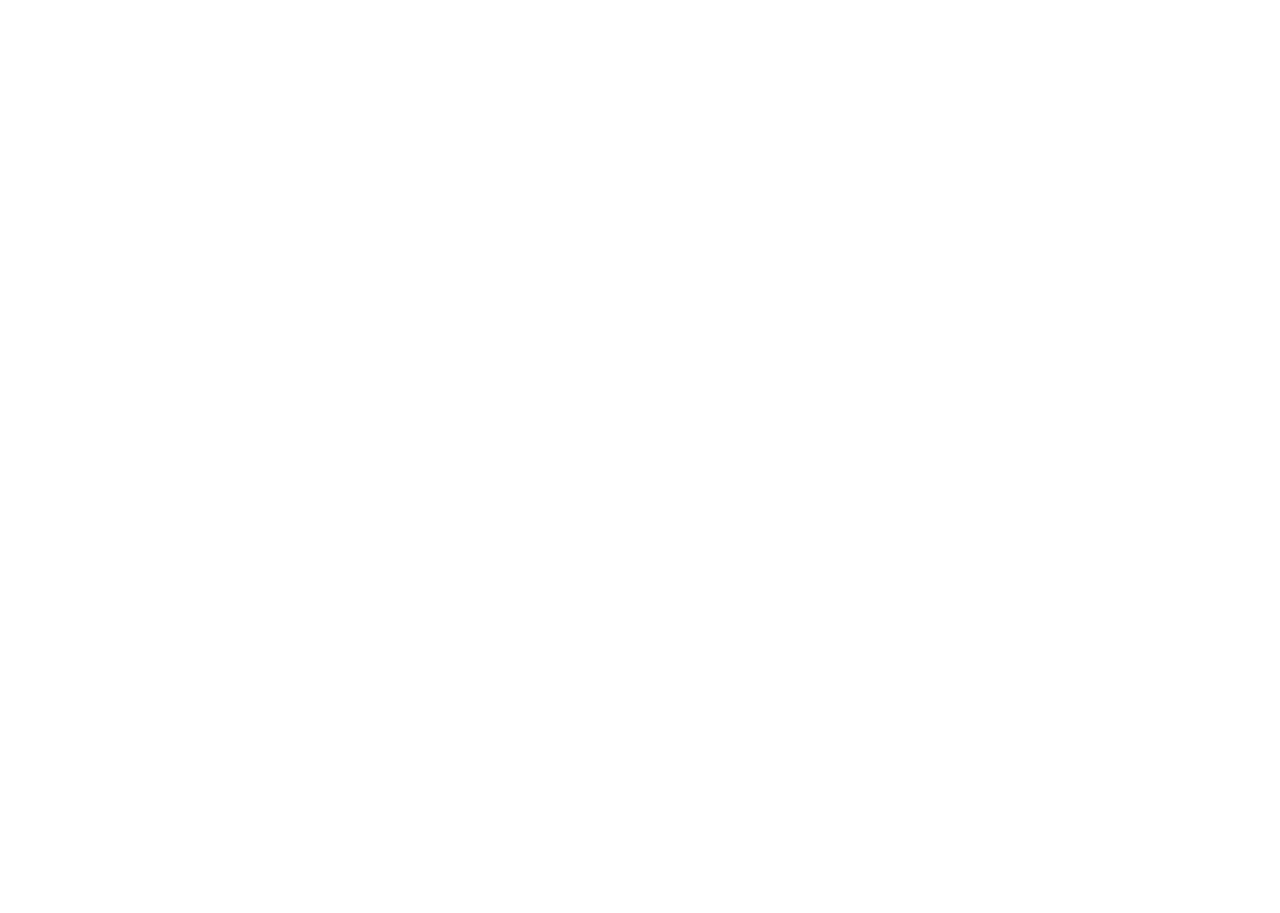 scroll, scrollTop: 0, scrollLeft: 0, axis: both 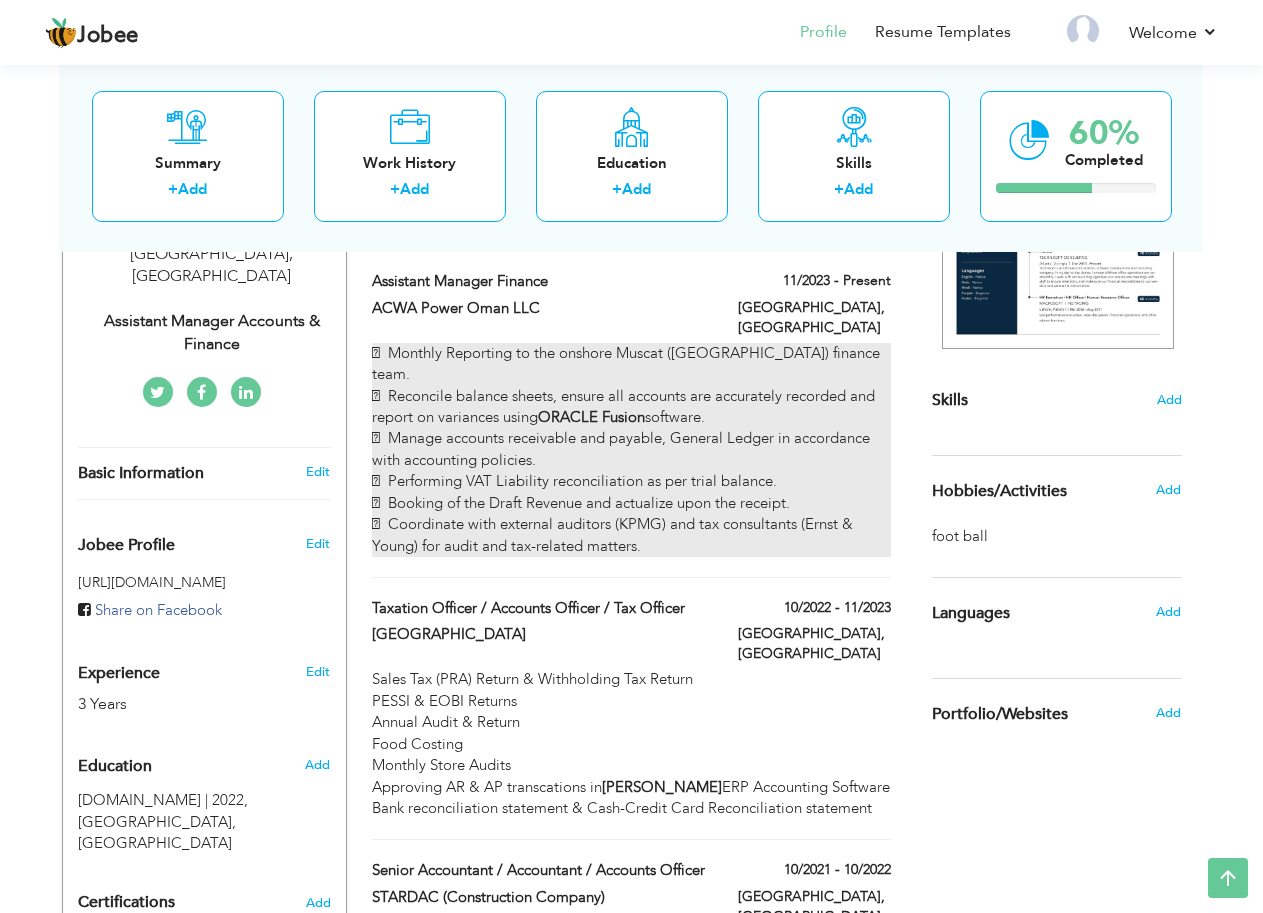 click on "  Monthly Reporting to the onshore Muscat (Oman) finance team.
  Reconcile balance sheets, ensure all accounts are accurately recorded and report on variances using  ORACLE Fusion  software.
  Manage accounts receivable and payable, General Ledger in accordance with accounting policies.
  Performing VAT Liability reconciliation as per trial balance.
  Booking of the Draft Revenue and actualize upon the receipt.
  Coordinate with external auditors (KPMG) and tax consultants (Ernst & Young) for audit and tax-related matters." at bounding box center [631, 450] 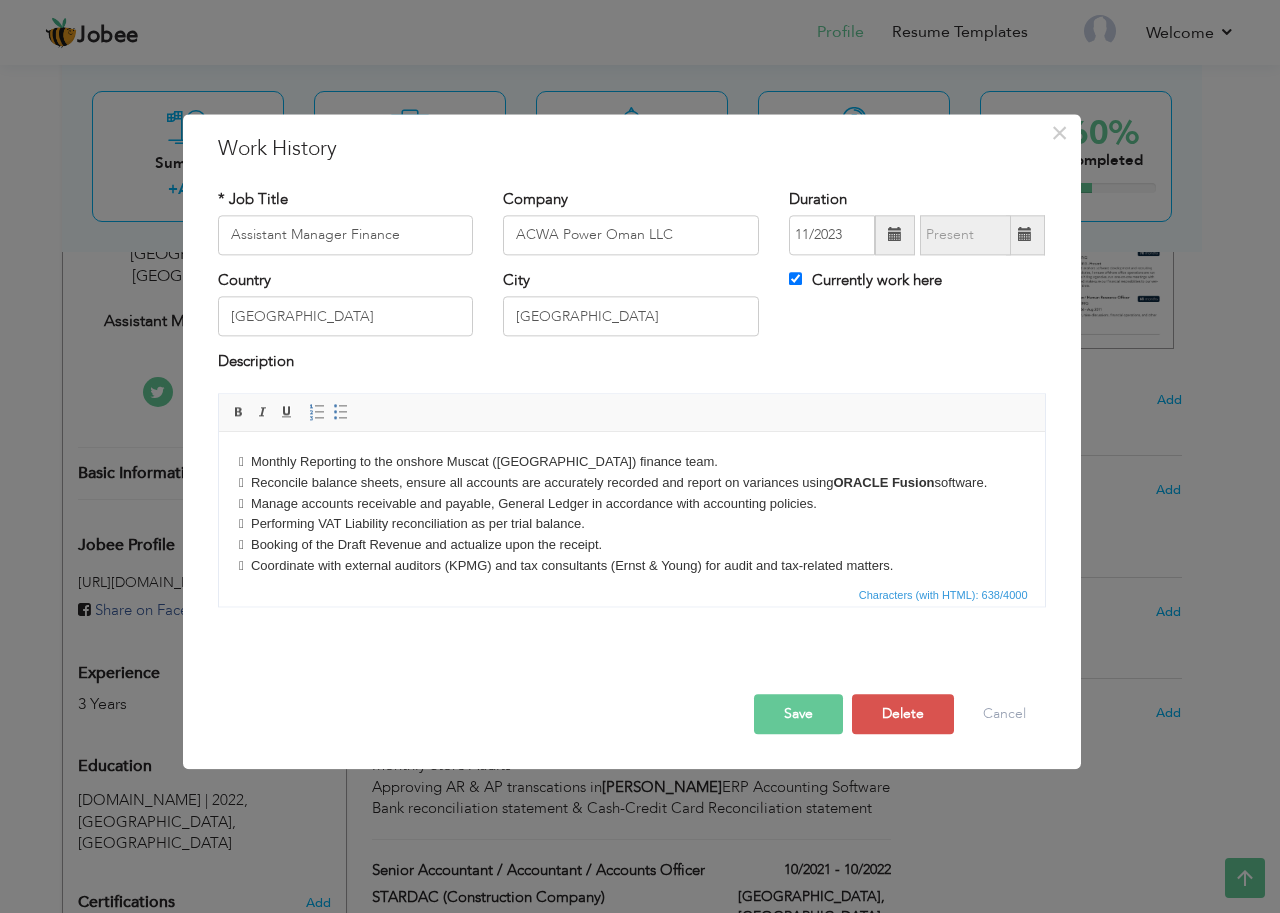 click on "  Monthly Reporting to the onshore Muscat (Oman) finance team.    Reconcile balance sheets, ensure all accounts are accurately recorded and report on variances using  ORACLE Fusion  software.    Manage accounts receivable and payable, General Ledger in accordance with accounting policies.    Performing VAT Liability reconciliation as per trial balance.    Booking of the Draft Revenue and actualize upon the receipt.    Coordinate with external auditors (KPMG) and tax consultants (Ernst & Young) for audit and tax-related matters." at bounding box center (631, 514) 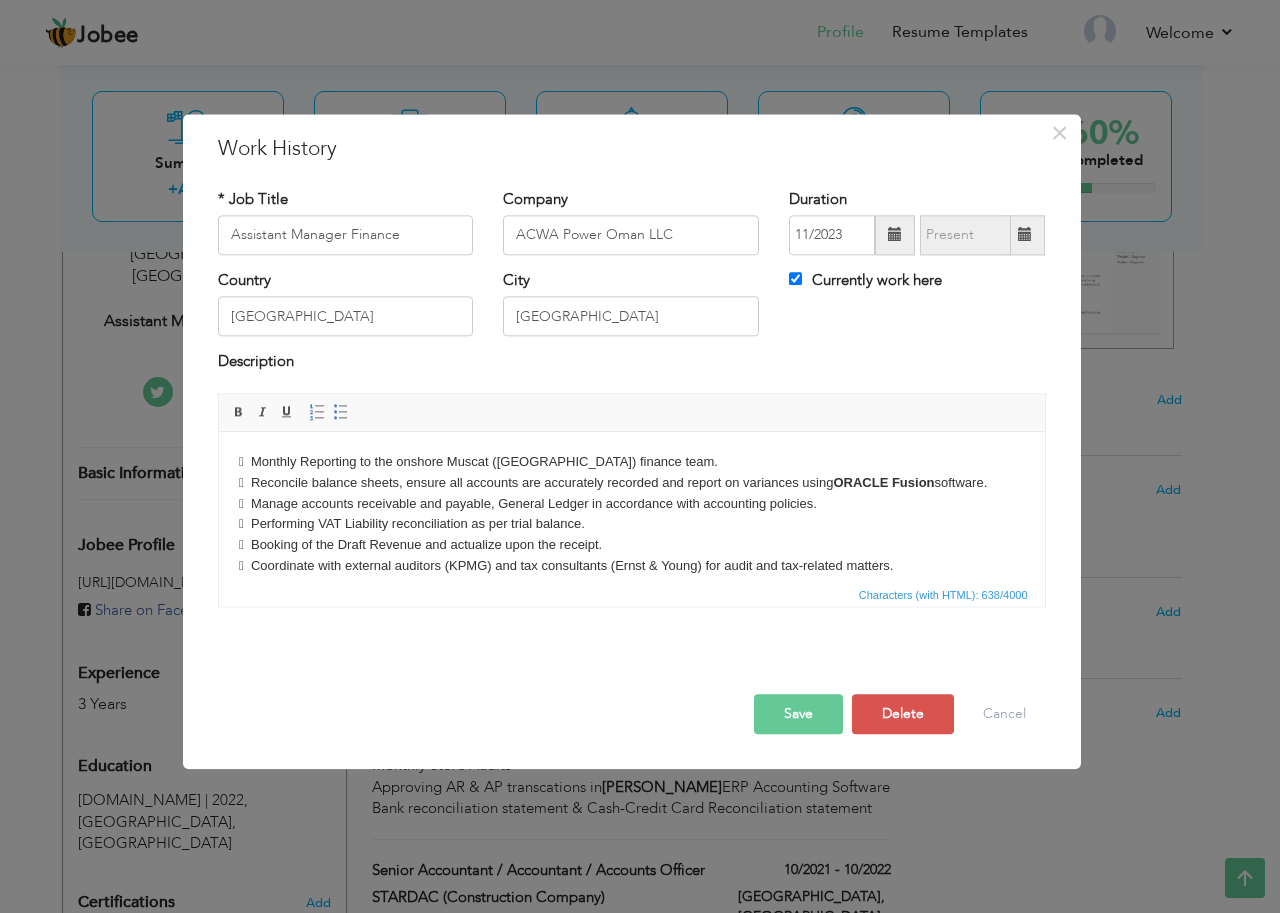 type 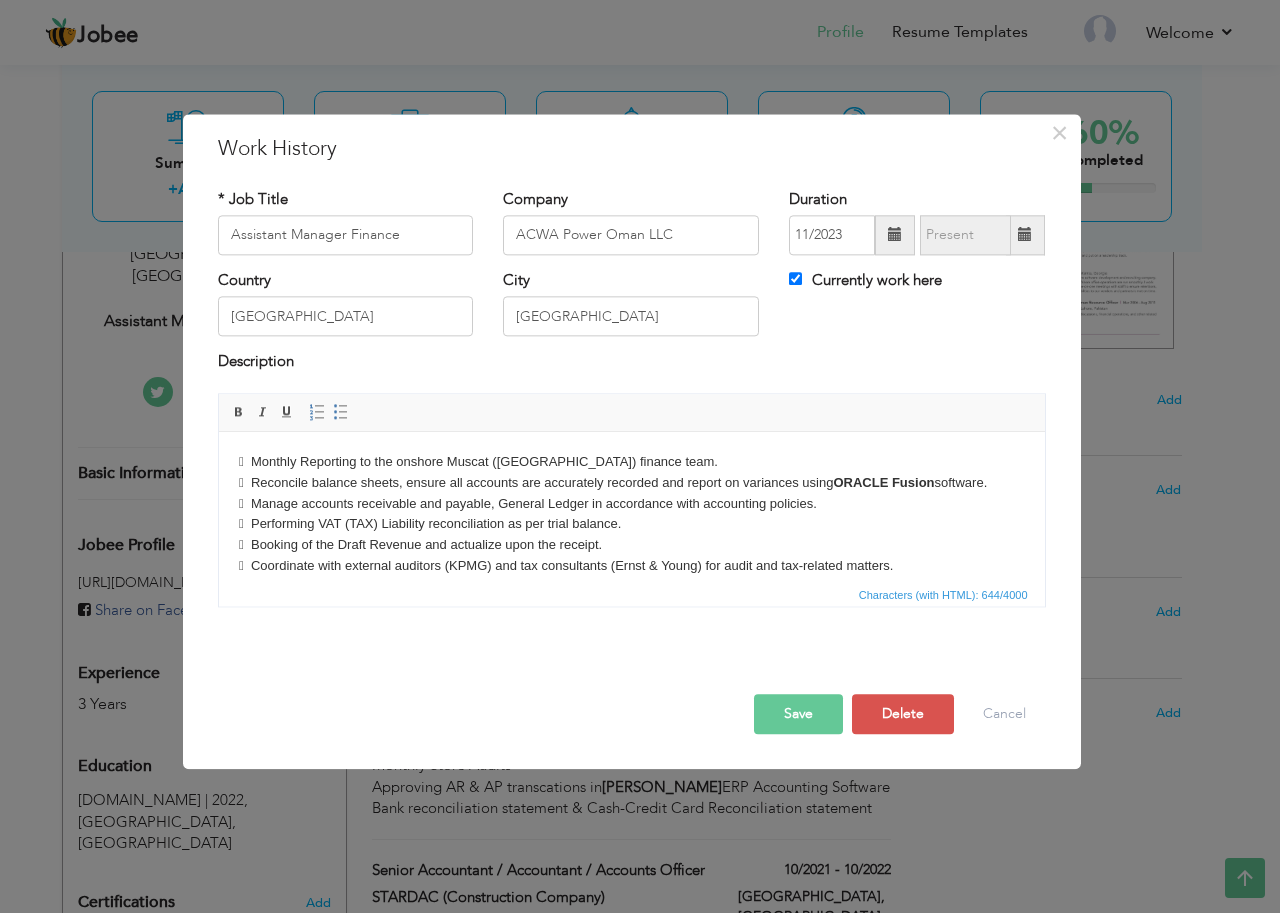 click on "Save" at bounding box center (798, 714) 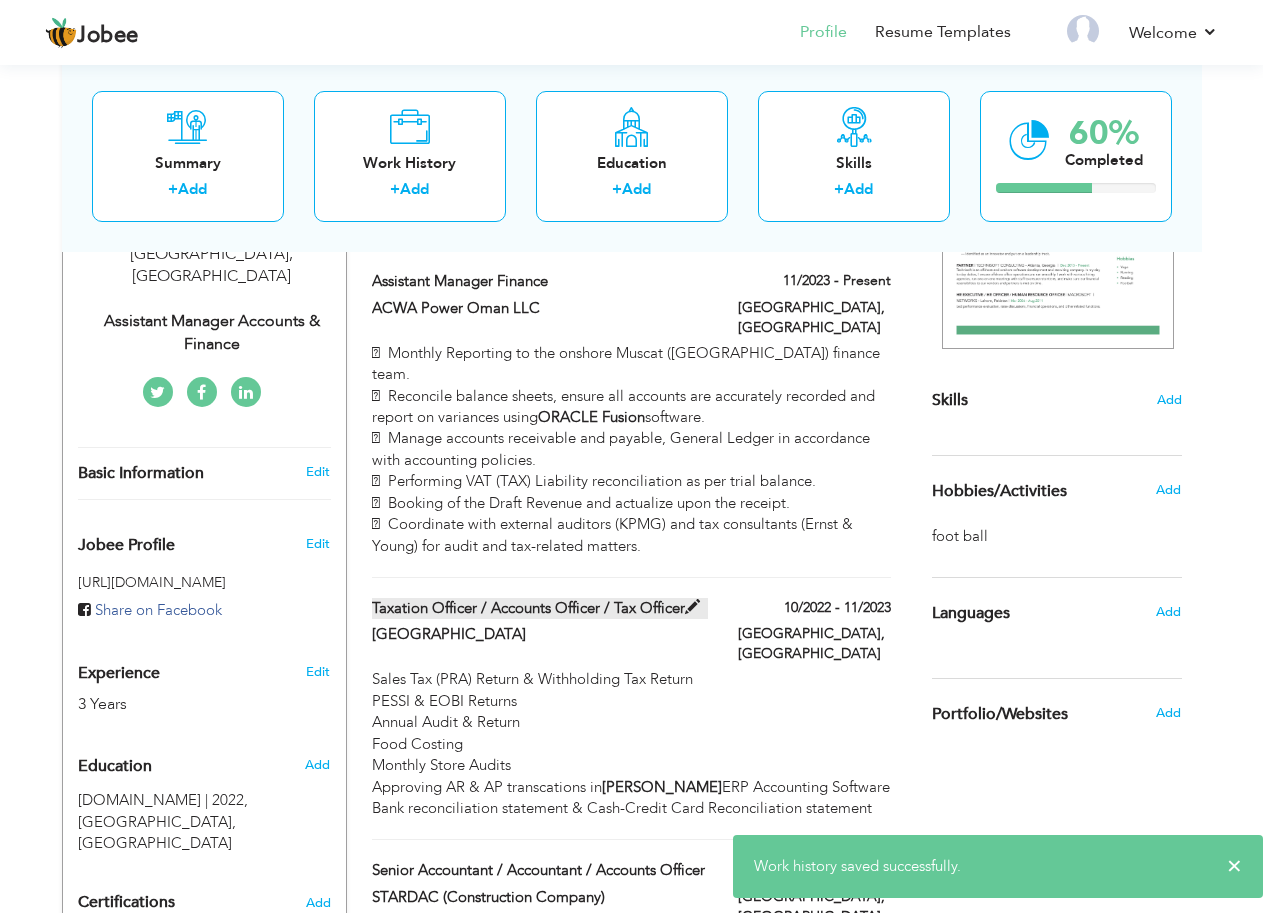 click on "Taxation Officer / Accounts Officer / Tax Officer" at bounding box center [540, 608] 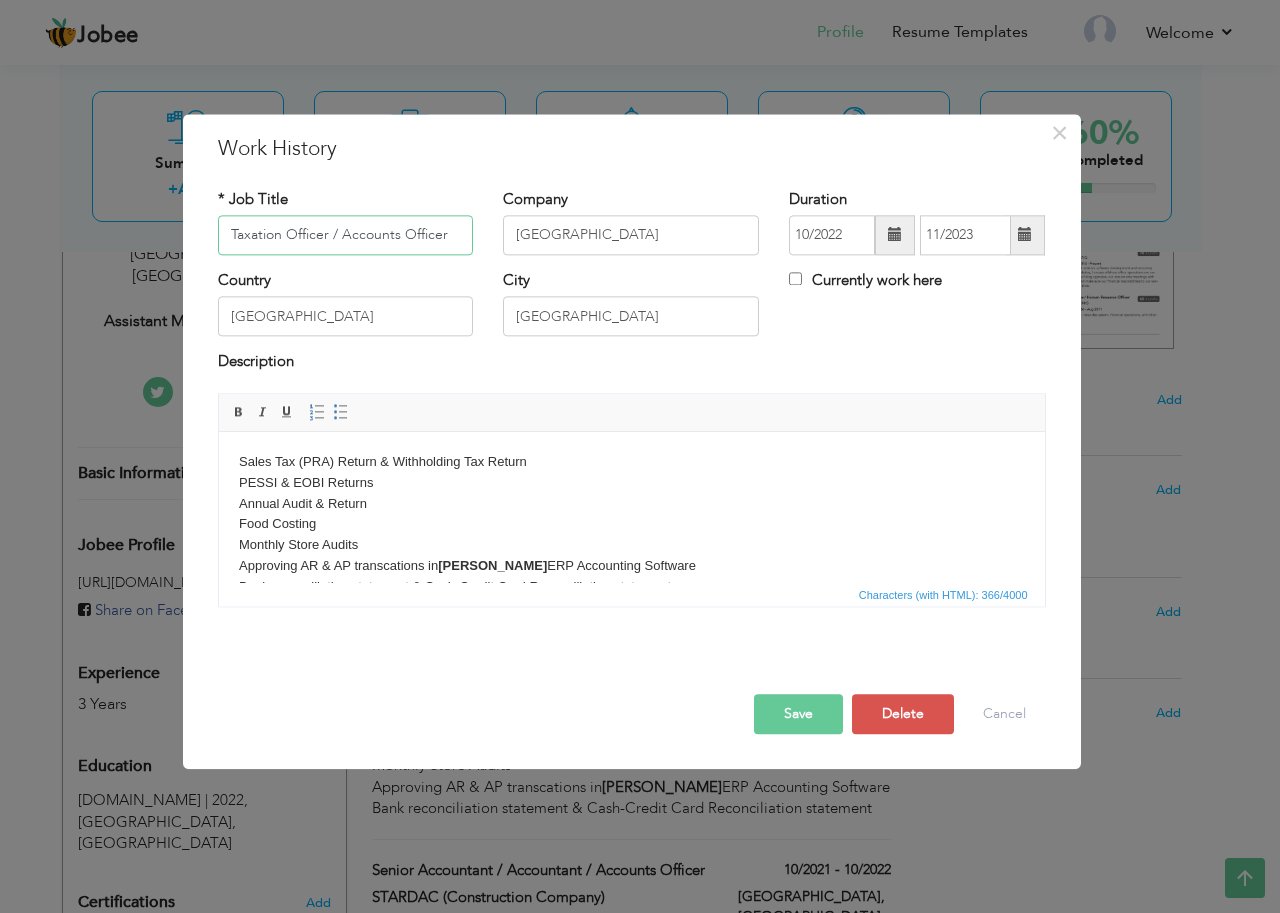 scroll, scrollTop: 0, scrollLeft: 0, axis: both 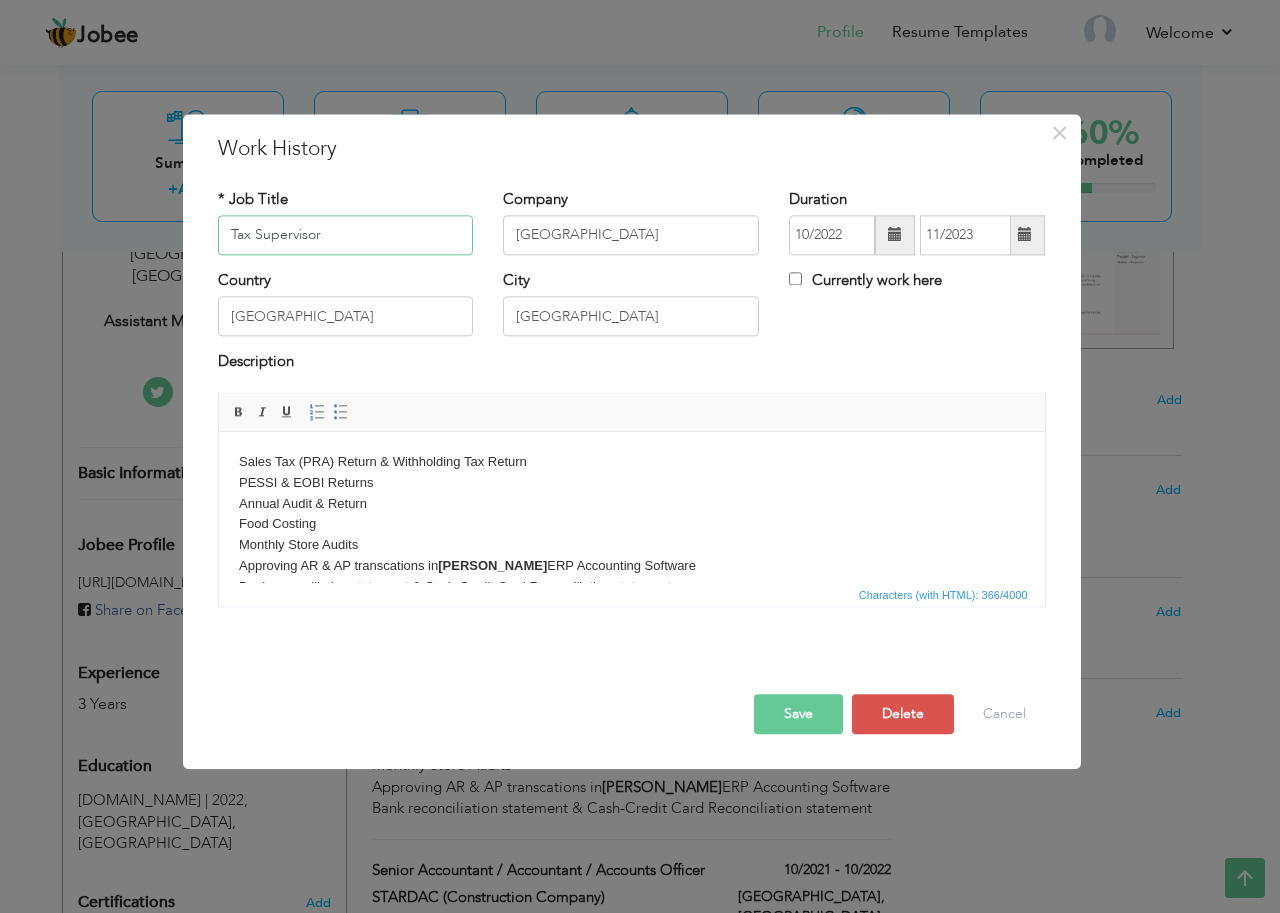 type on "Tax Supervisor" 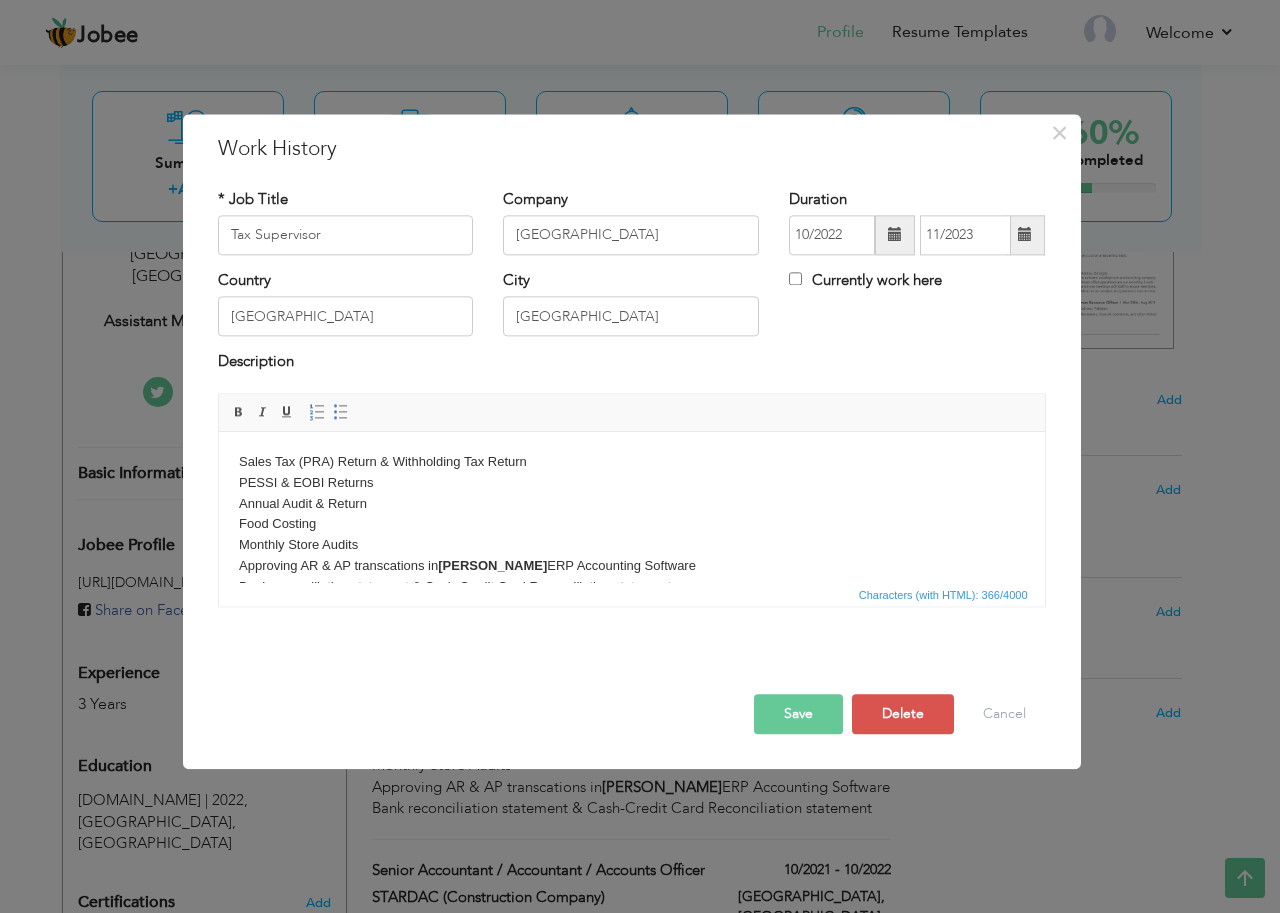 click on "Sales Tax (PRA) Return & Withholding Tax Return  PESSI & EOBI Returns Annual Audit & Return Food Costing Monthly Store Audits Approving AR & AP transcations in  Munshi  ERP Accounting Software Bank reconciliation statement & Cash-Credit Card Reconciliation statement" at bounding box center (631, 525) 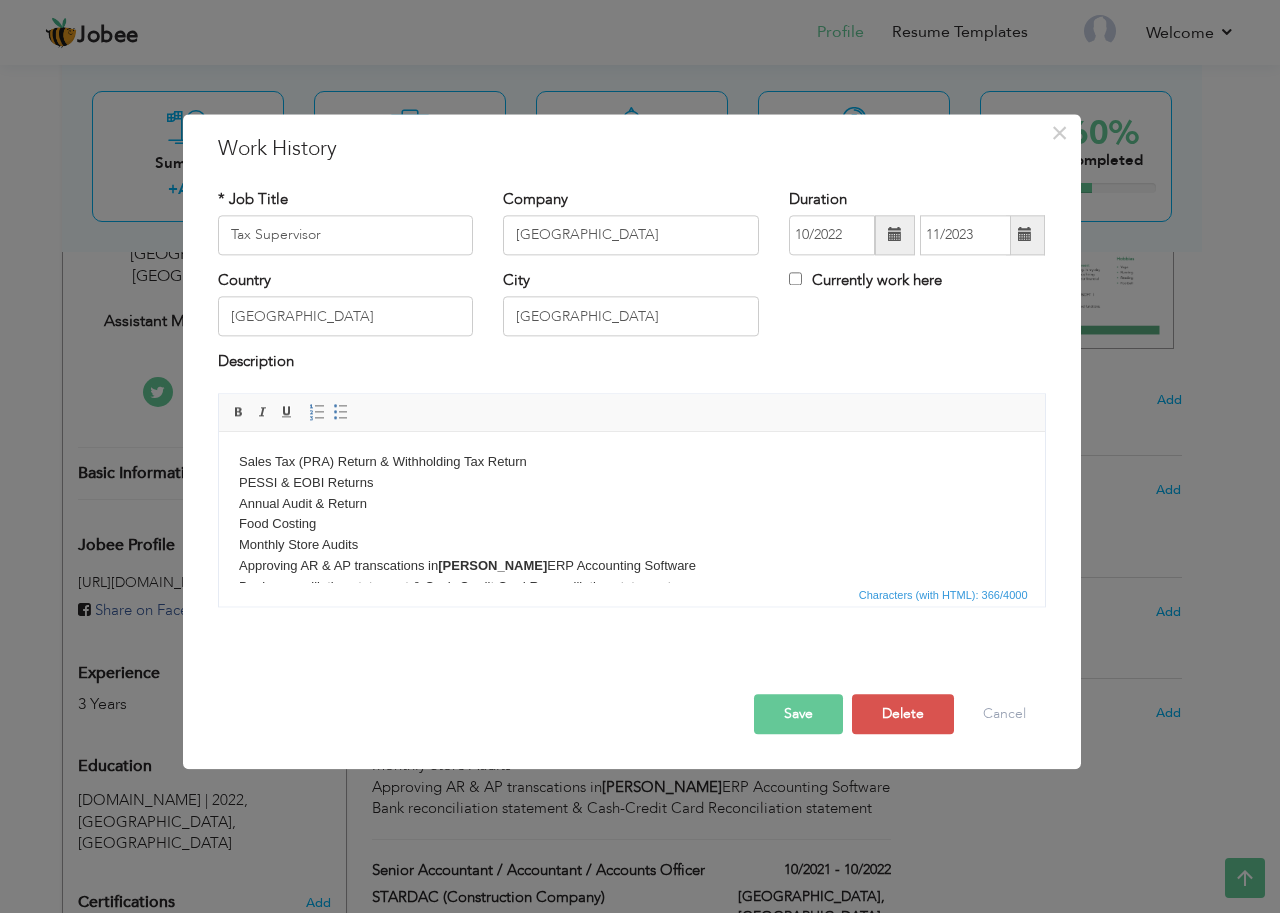 type 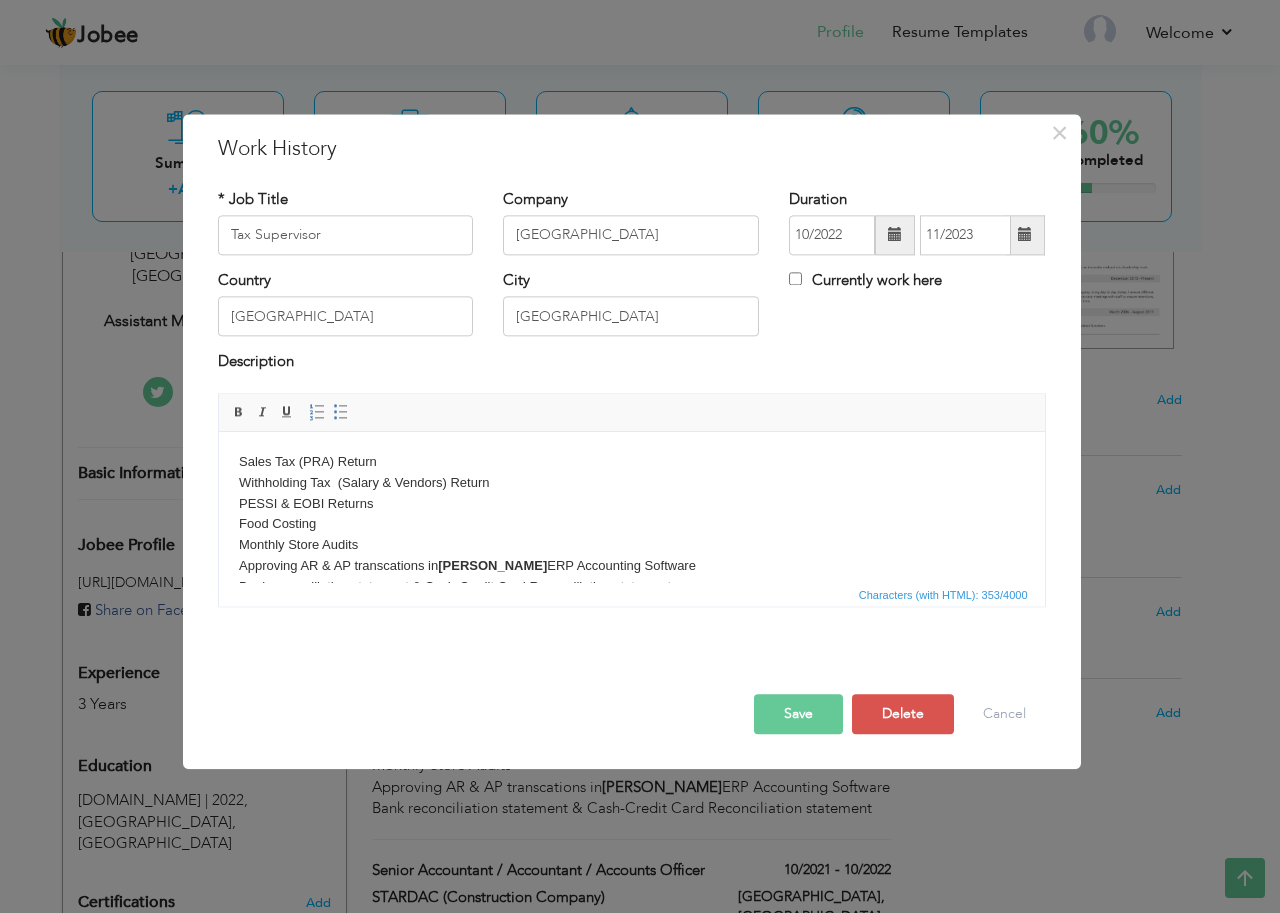 scroll, scrollTop: 12, scrollLeft: 0, axis: vertical 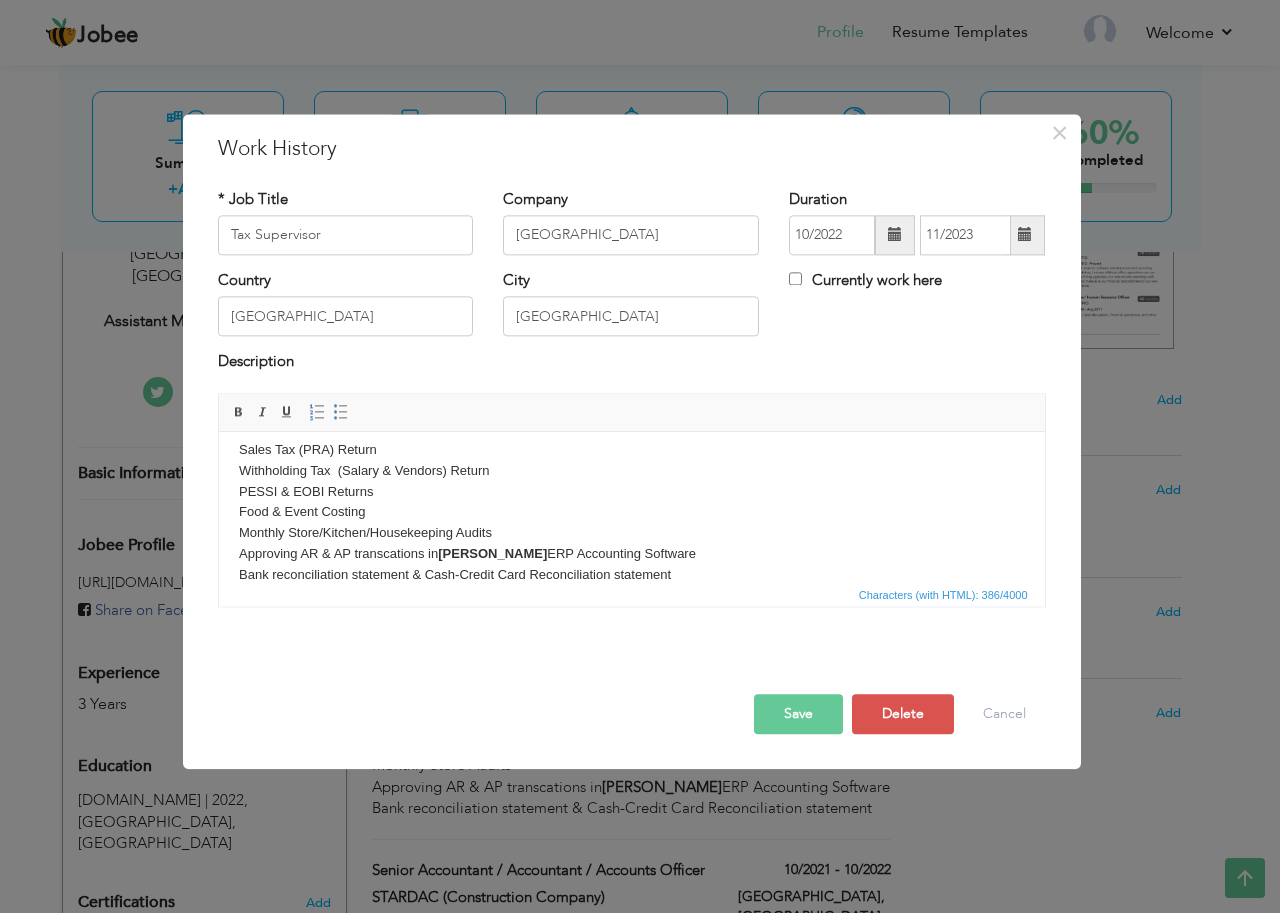 click on "Save" at bounding box center (798, 714) 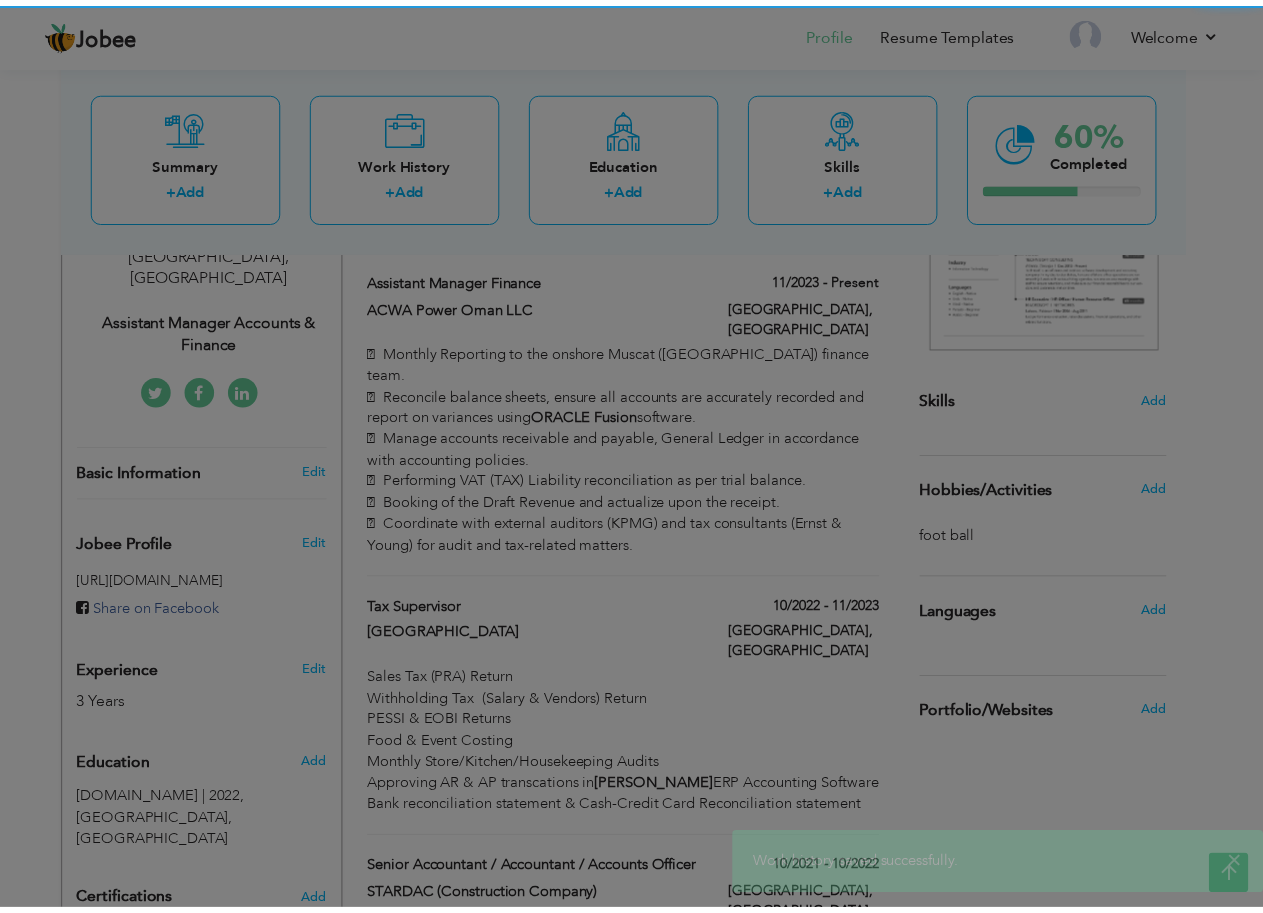 scroll, scrollTop: 0, scrollLeft: 0, axis: both 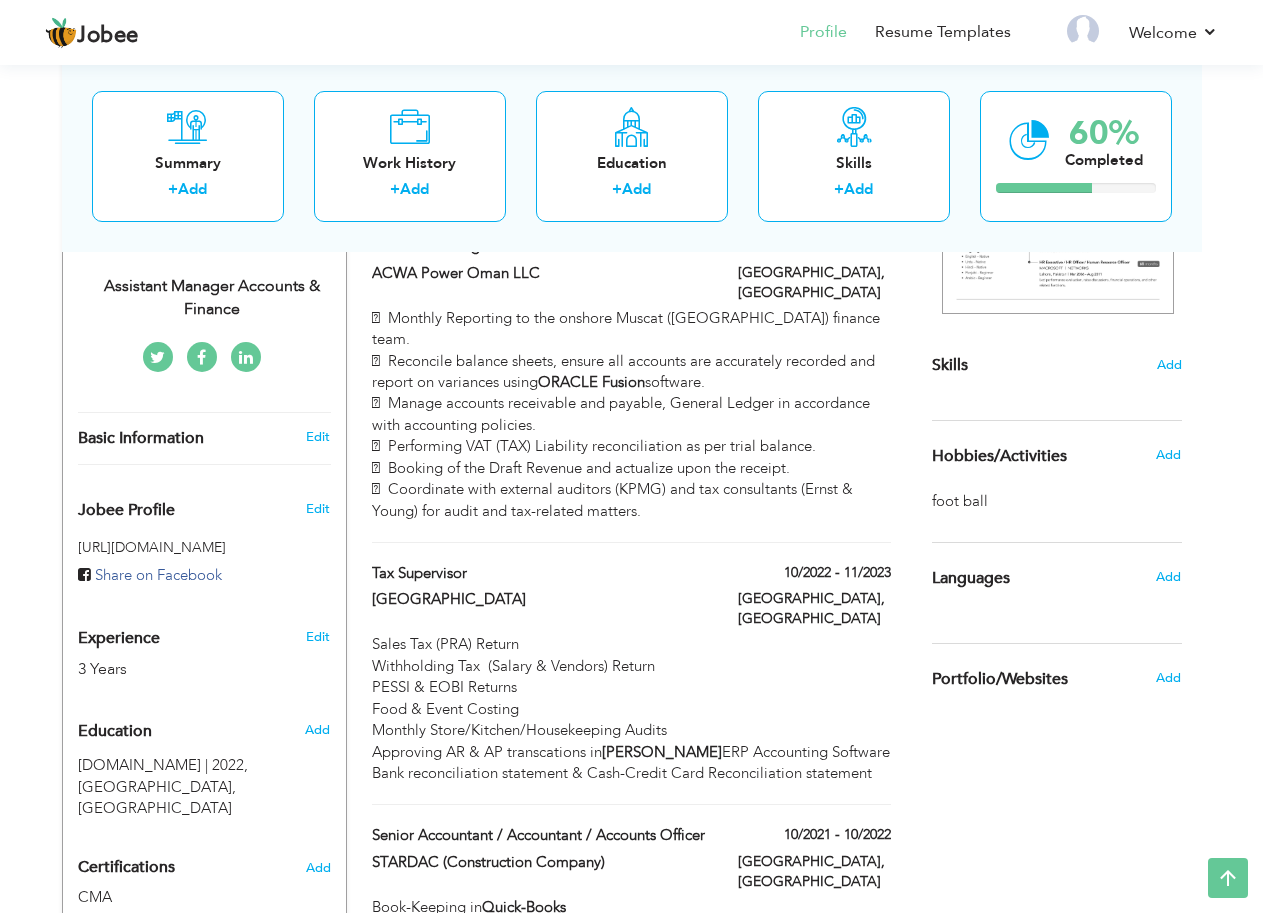 click on "3 Years" at bounding box center (181, 669) 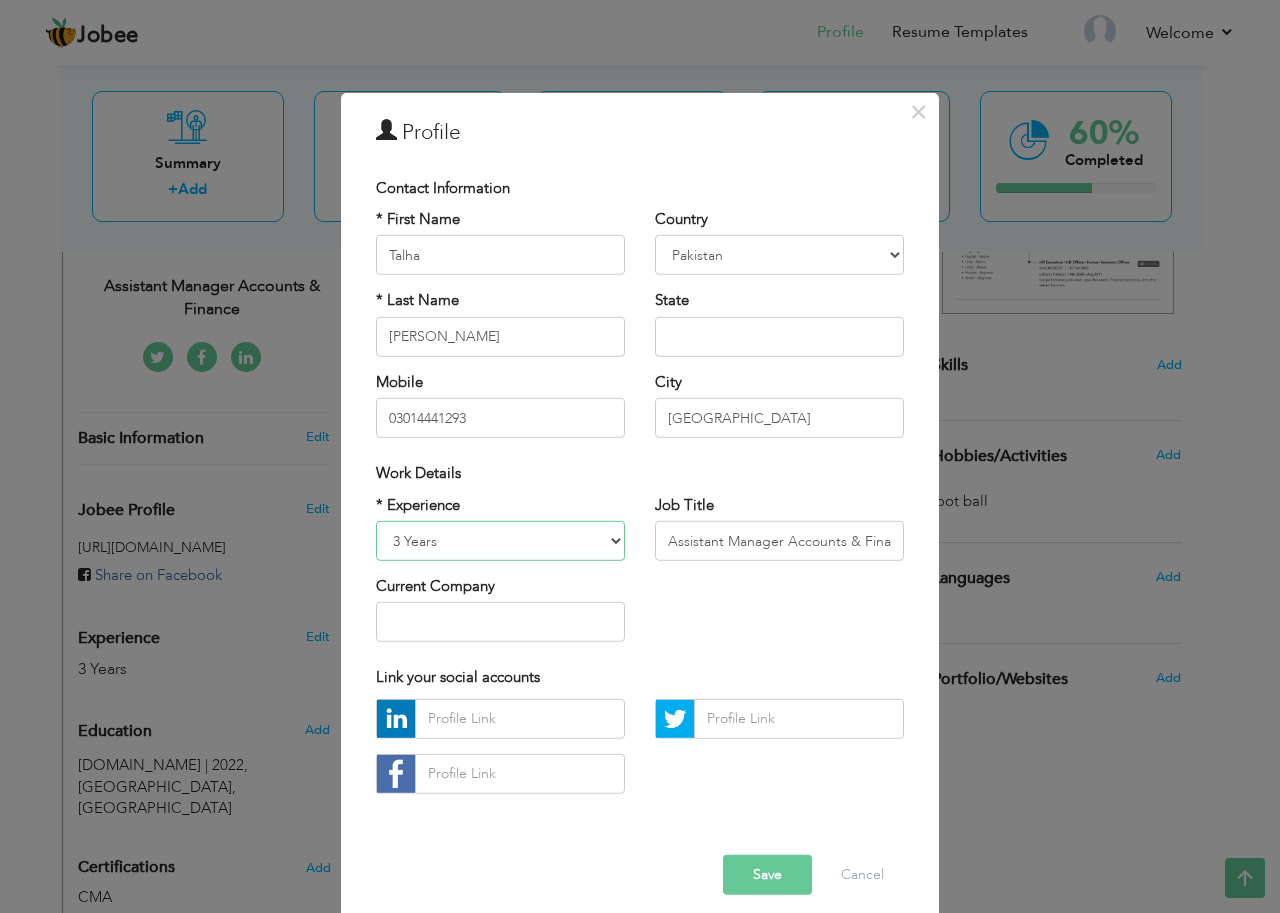 click on "Entry Level Less than 1 Year 1 Year 2 Years 3 Years 4 Years 5 Years 6 Years 7 Years 8 Years 9 Years 10 Years 11 Years 12 Years 13 Years 14 Years 15 Years 16 Years 17 Years 18 Years 19 Years 20 Years 21 Years 22 Years 23 Years 24 Years 25 Years 26 Years 27 Years 28 Years 29 Years 30 Years 31 Years 32 Years 33 Years 34 Years 35 Years More than 35 Years" at bounding box center [500, 541] 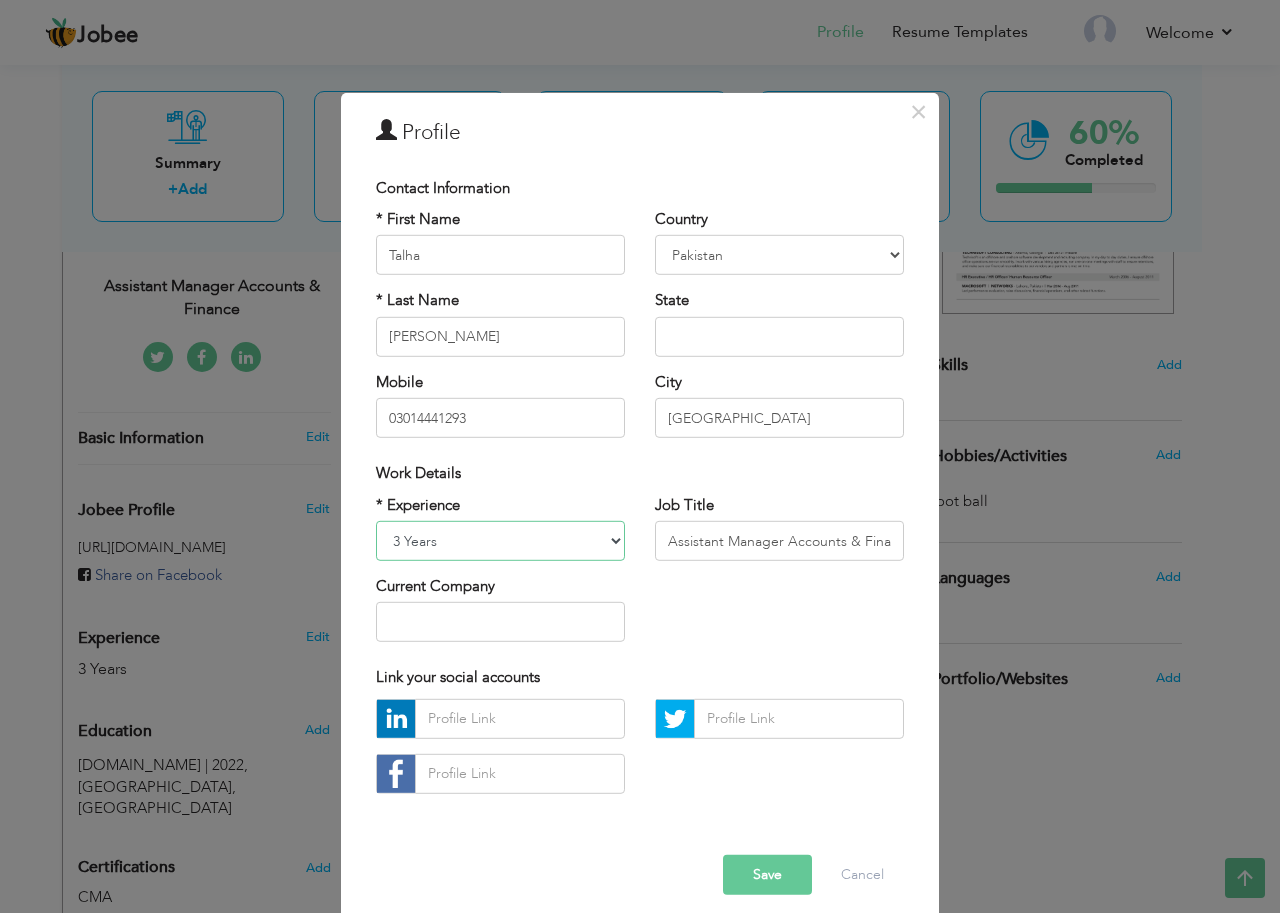 select on "number:6" 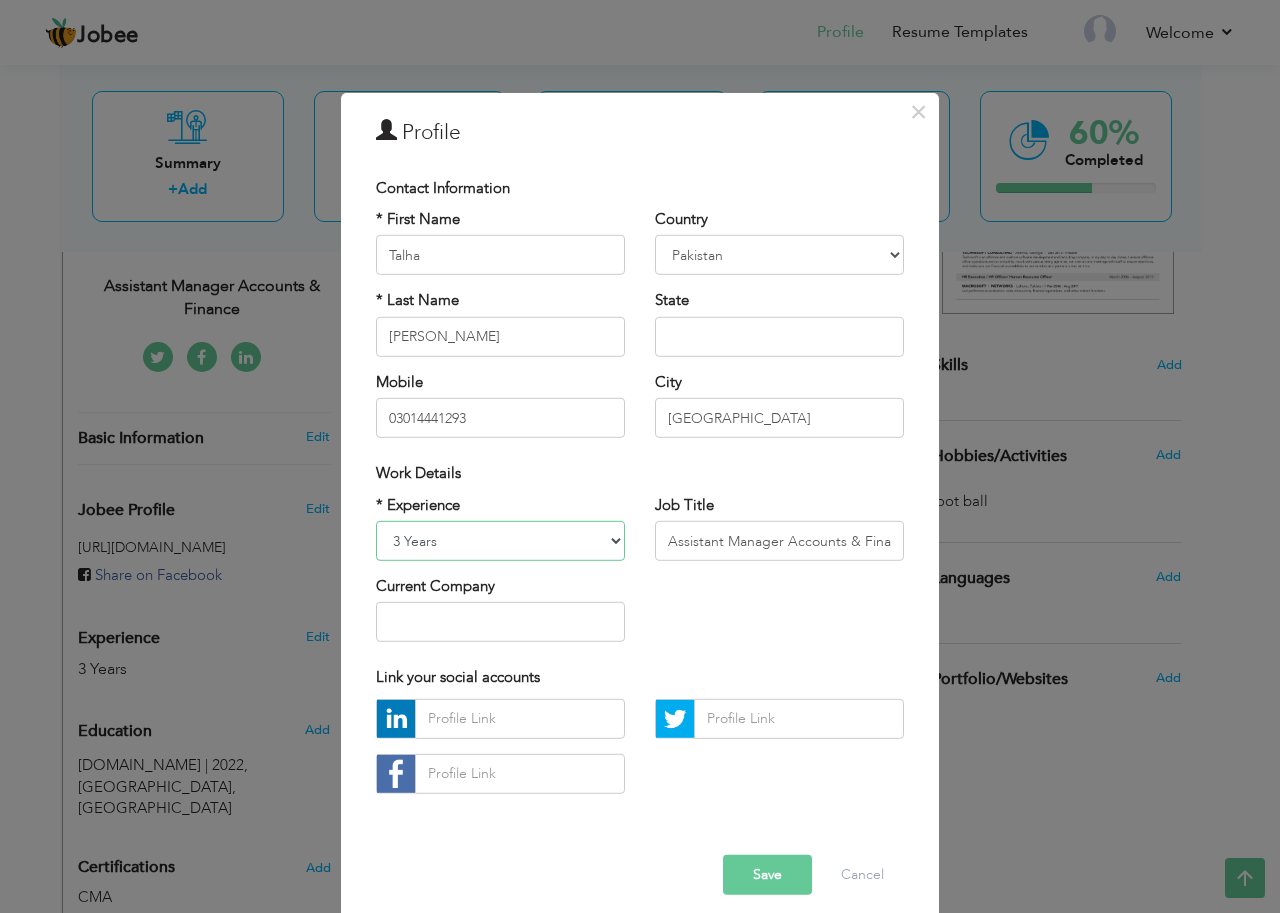 click on "Entry Level Less than 1 Year 1 Year 2 Years 3 Years 4 Years 5 Years 6 Years 7 Years 8 Years 9 Years 10 Years 11 Years 12 Years 13 Years 14 Years 15 Years 16 Years 17 Years 18 Years 19 Years 20 Years 21 Years 22 Years 23 Years 24 Years 25 Years 26 Years 27 Years 28 Years 29 Years 30 Years 31 Years 32 Years 33 Years 34 Years 35 Years More than 35 Years" at bounding box center [500, 541] 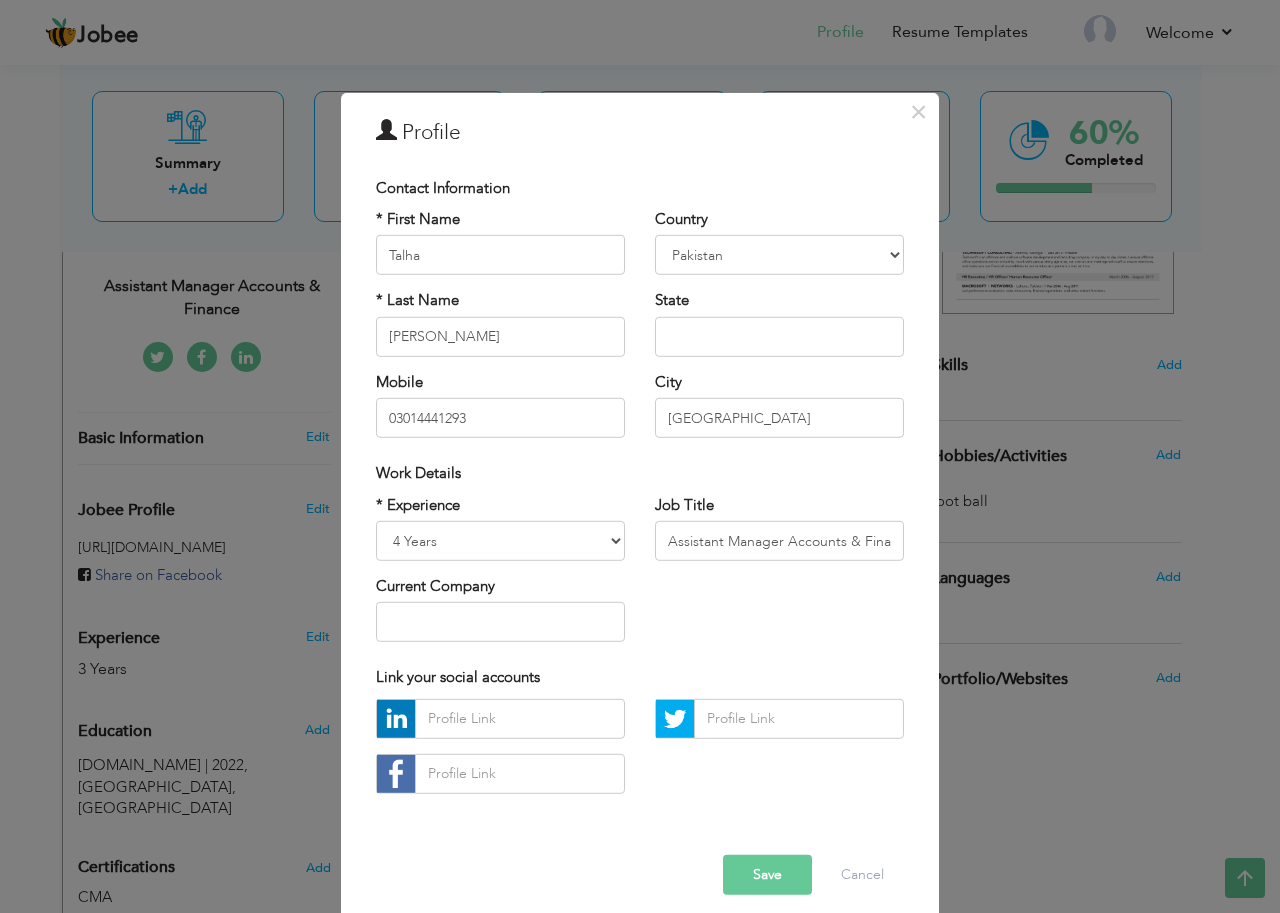click on "Save" at bounding box center (767, 875) 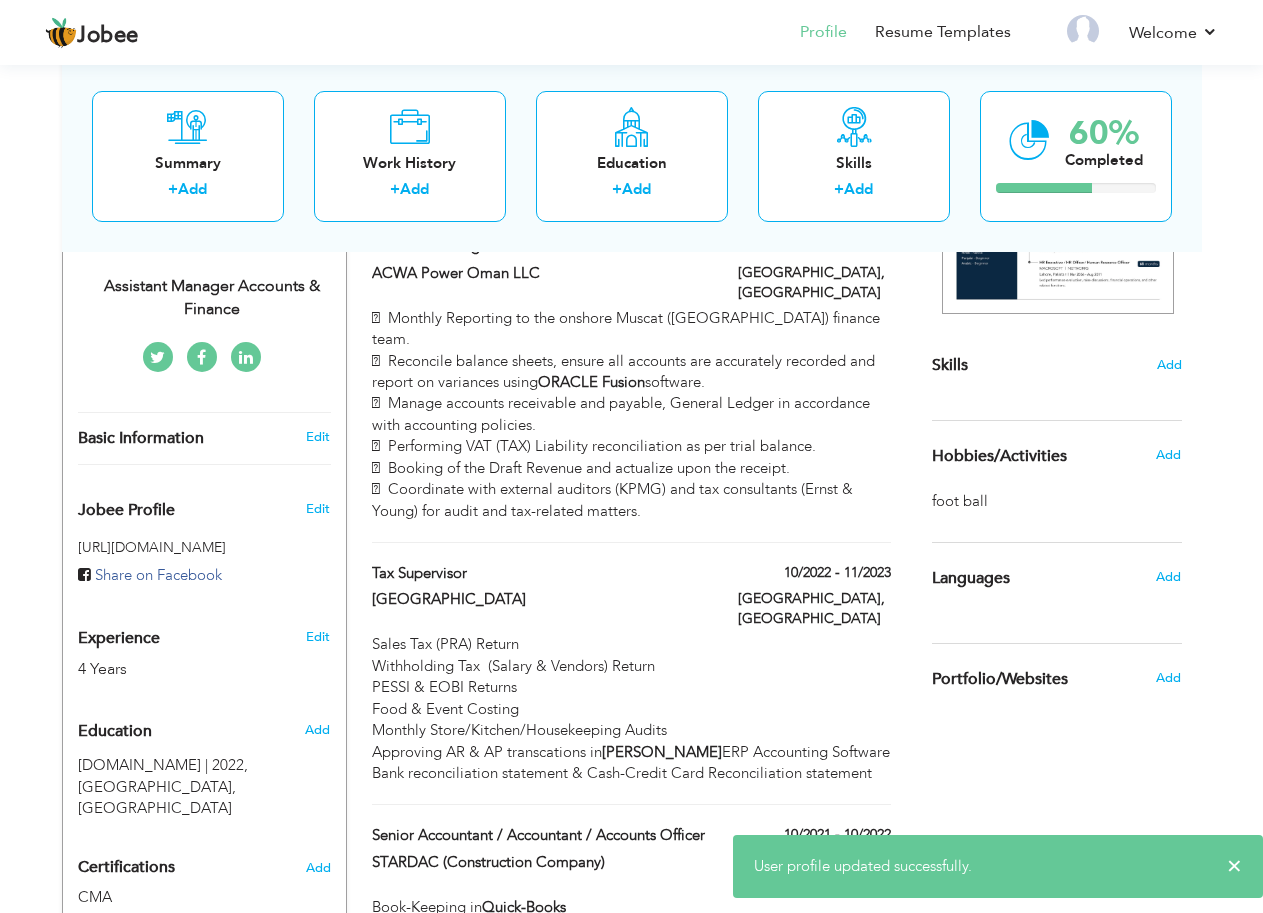 click on "4 Years" at bounding box center [181, 669] 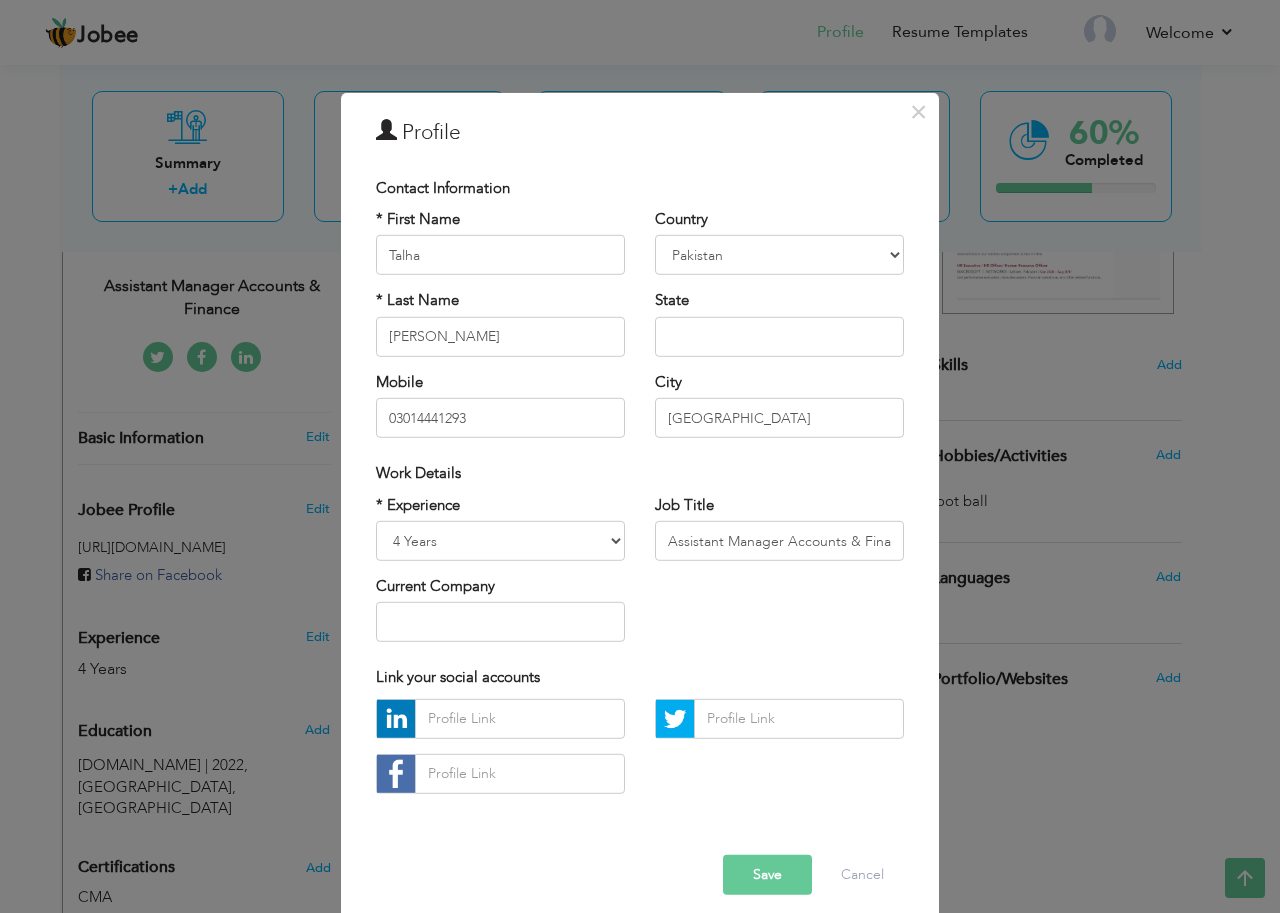 click on "Save" at bounding box center (767, 875) 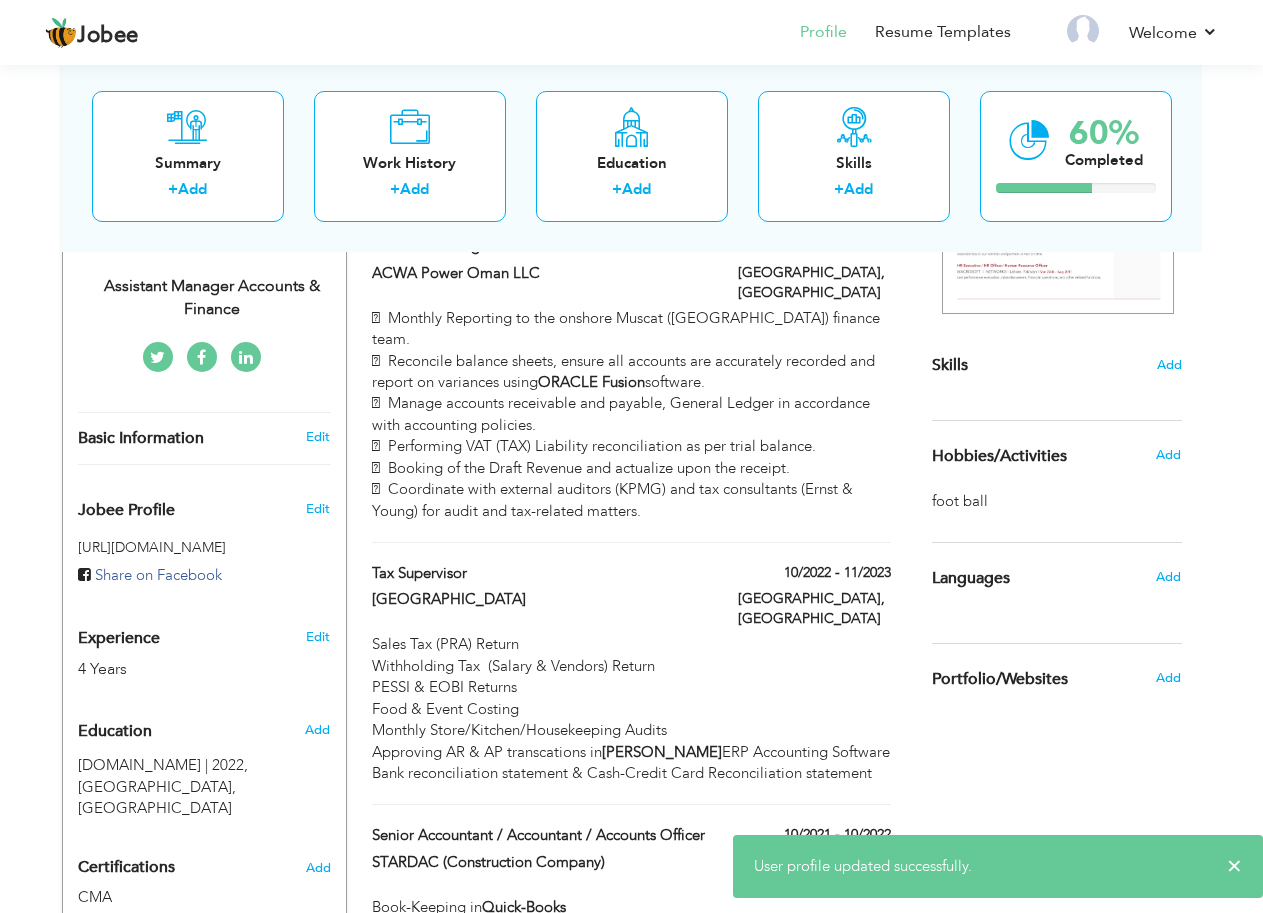 scroll, scrollTop: 307, scrollLeft: 0, axis: vertical 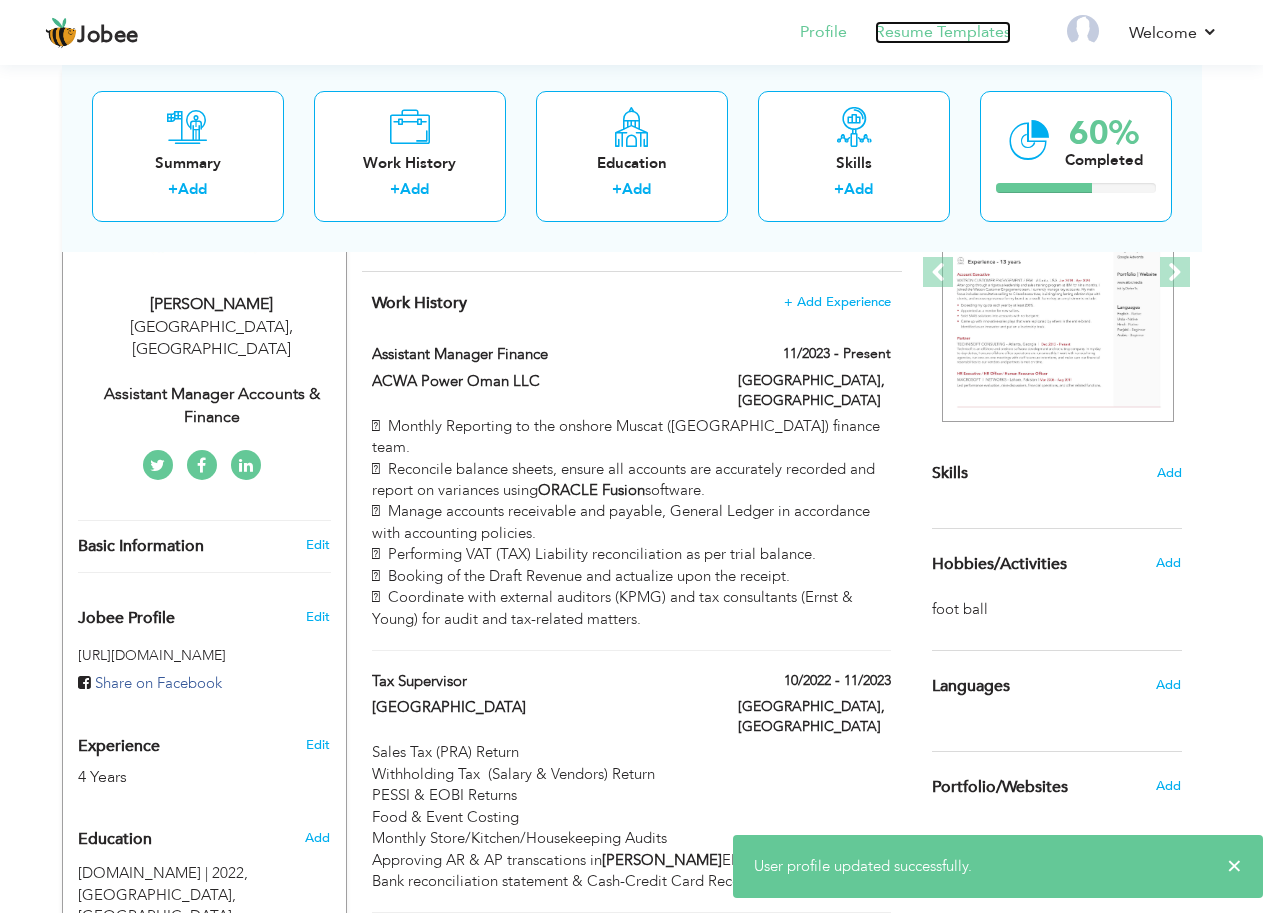 click on "Resume Templates" at bounding box center [943, 32] 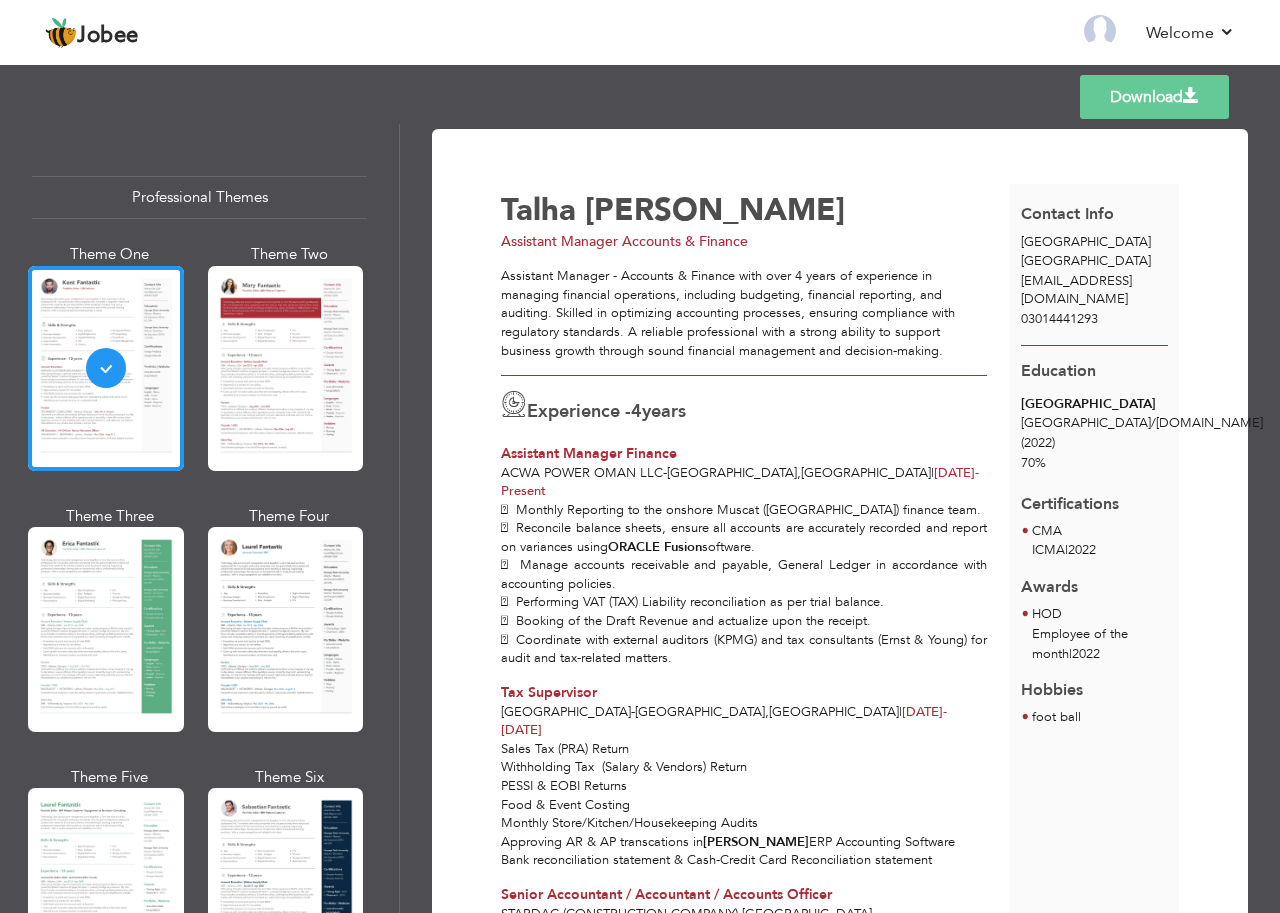 scroll, scrollTop: 0, scrollLeft: 0, axis: both 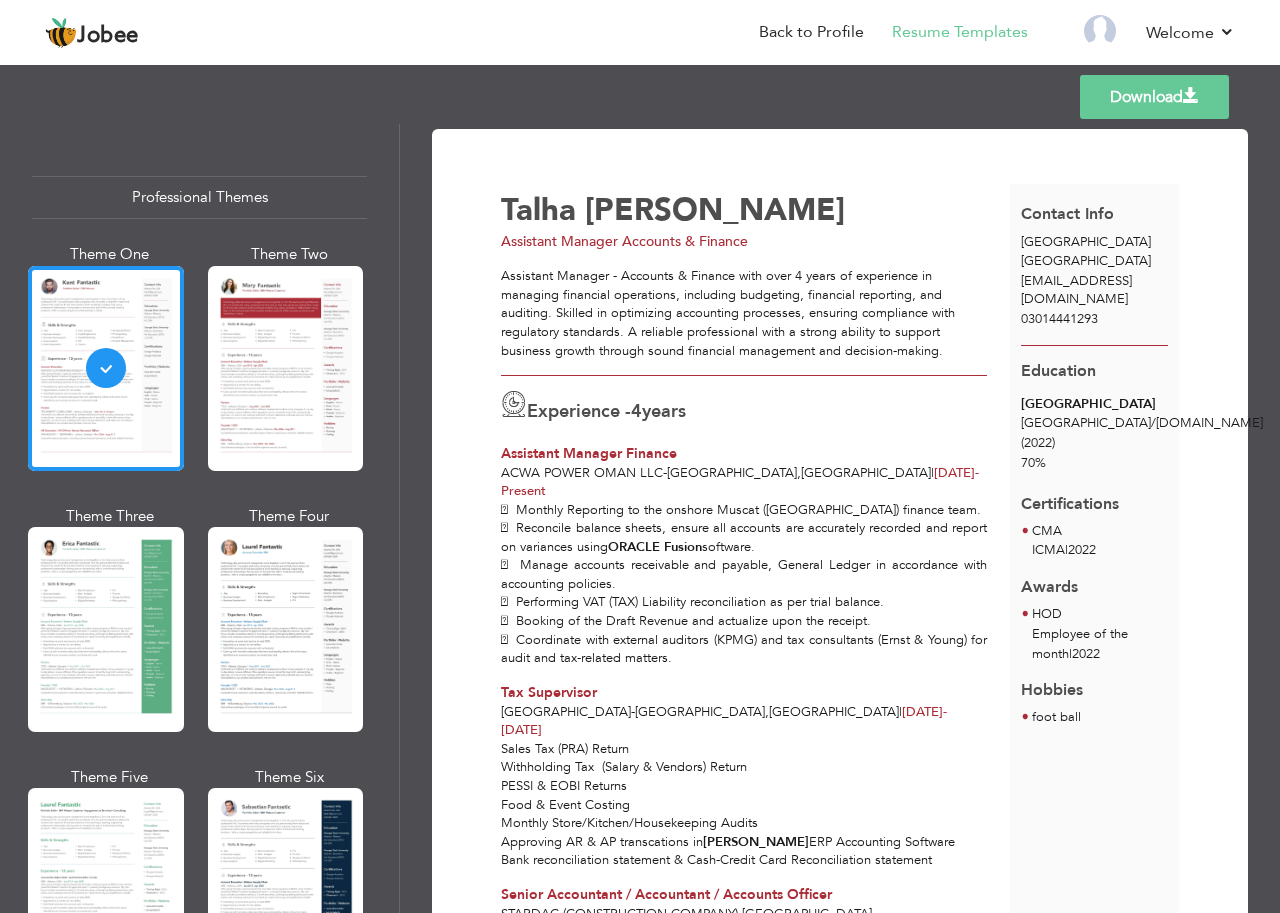 click on "Download" at bounding box center [1154, 97] 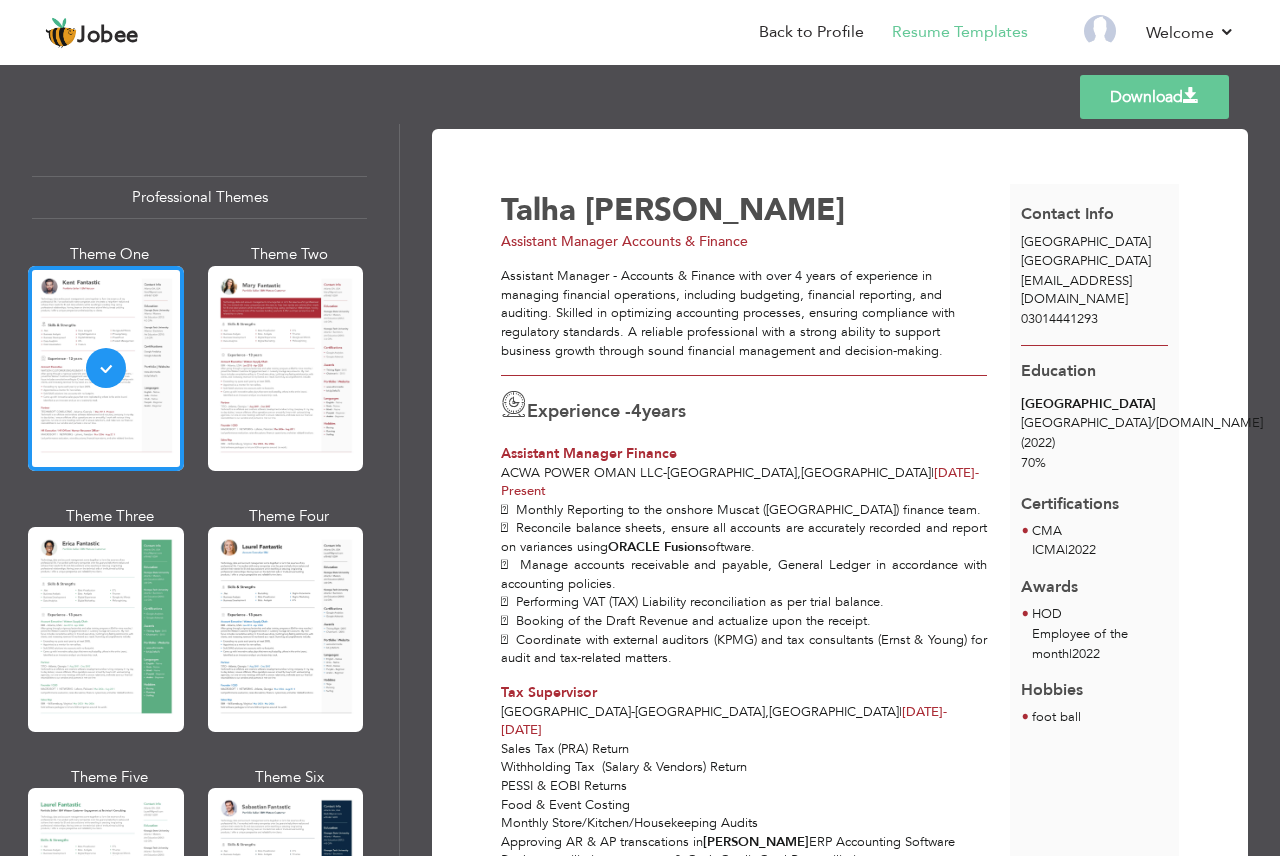 scroll, scrollTop: 0, scrollLeft: 0, axis: both 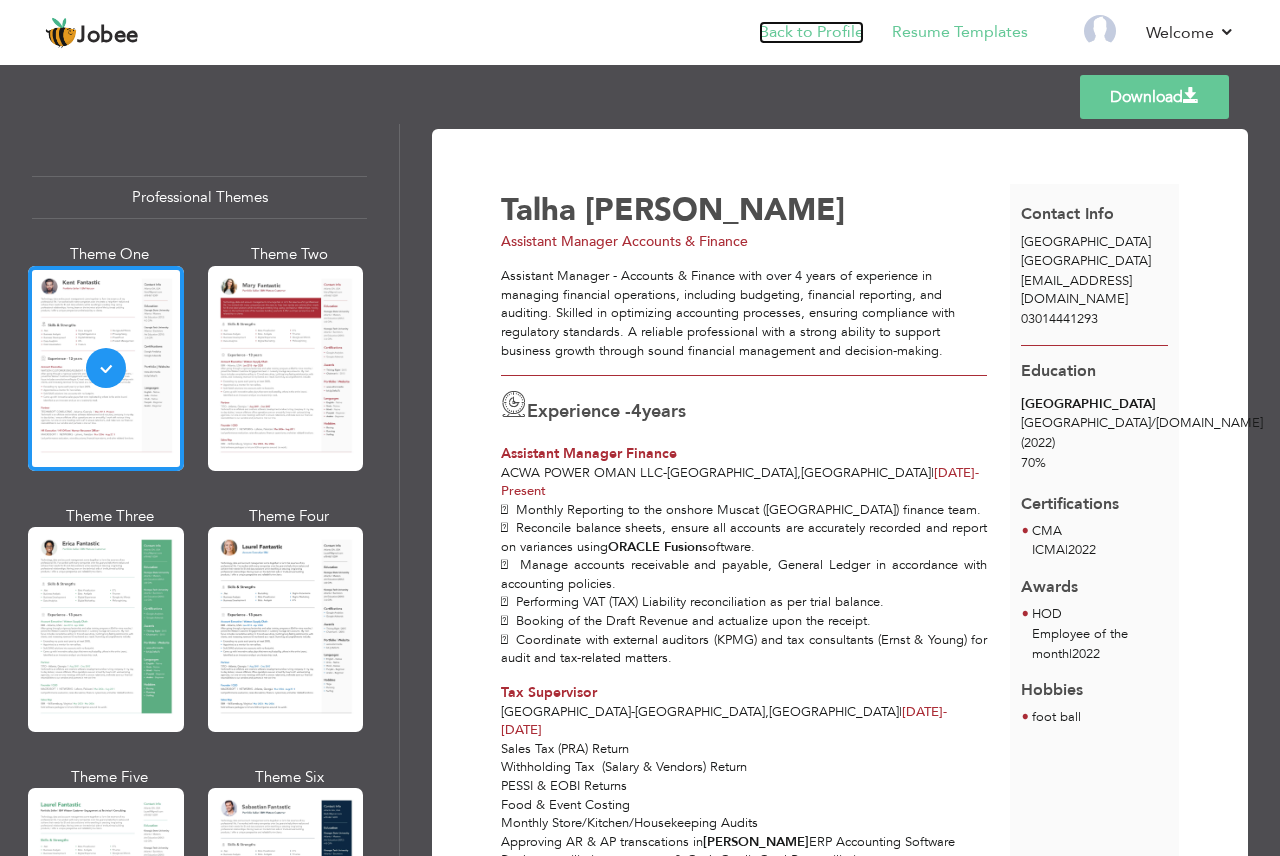 click on "Back to Profile" at bounding box center (811, 32) 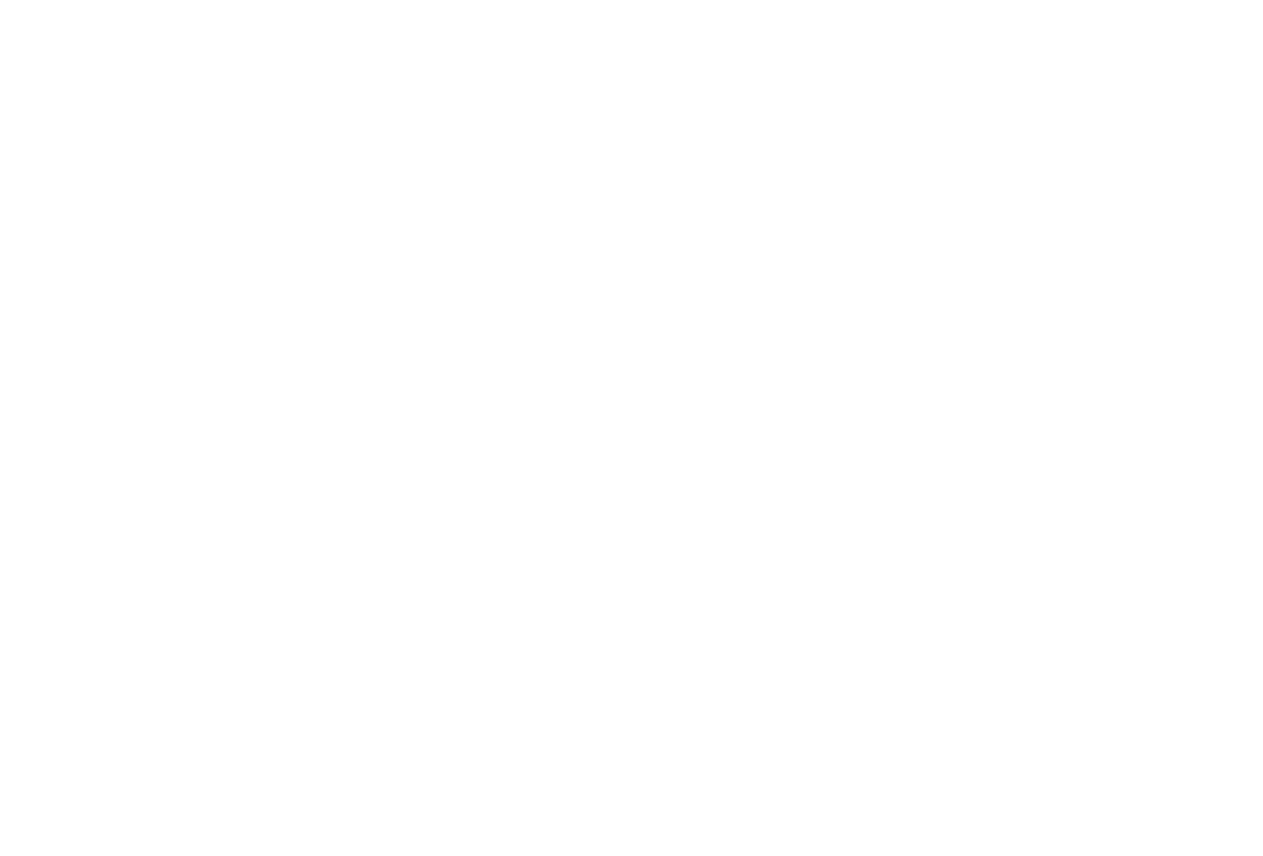 scroll, scrollTop: 0, scrollLeft: 0, axis: both 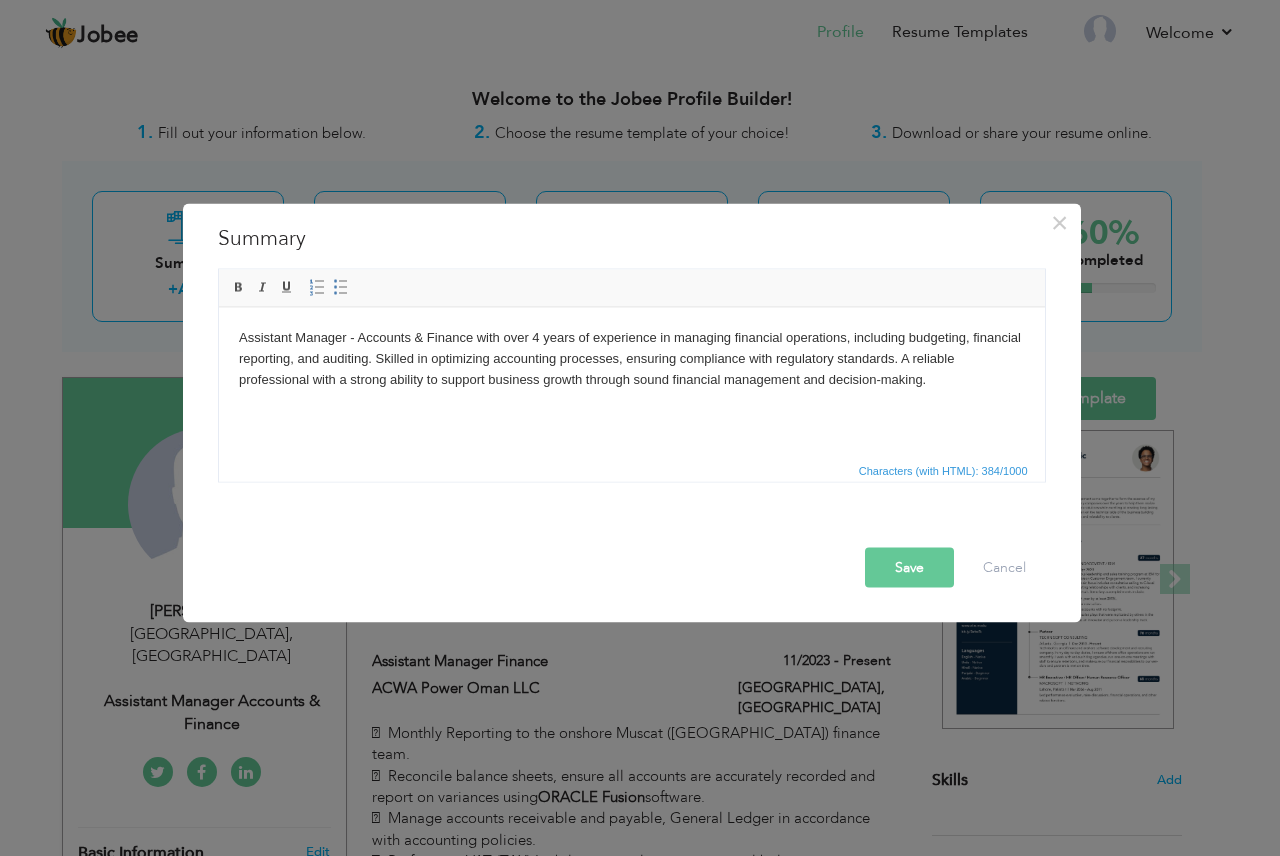 click on "Assistant Manager - Accounts & Finance with over 4 years of experience in managing financial operations, including budgeting, financial reporting, and auditing. Skilled in optimizing accounting processes, ensuring compliance with regulatory standards. A reliable professional with a strong ability to support business growth through sound financial management and decision-making." at bounding box center [631, 358] 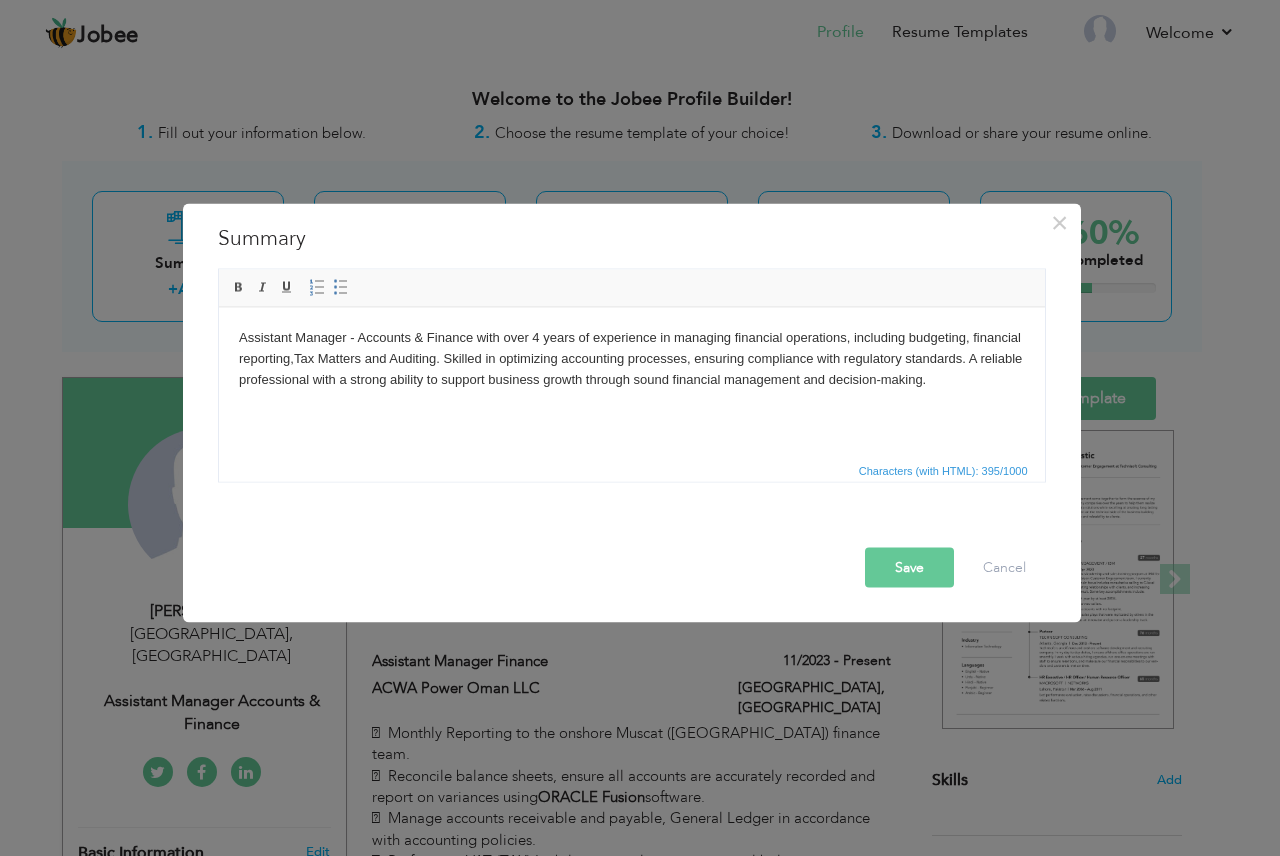 click on "Save" at bounding box center [909, 568] 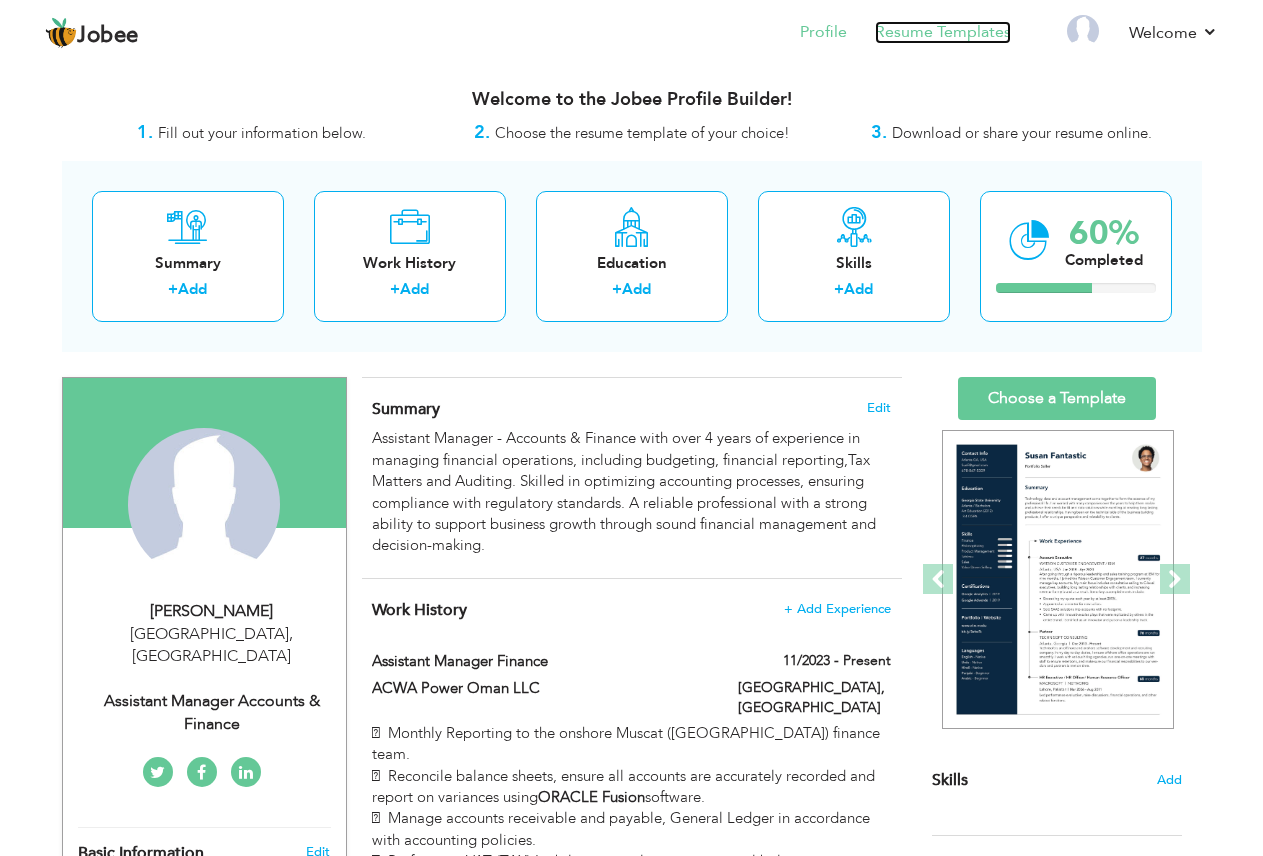click on "Resume Templates" at bounding box center [943, 32] 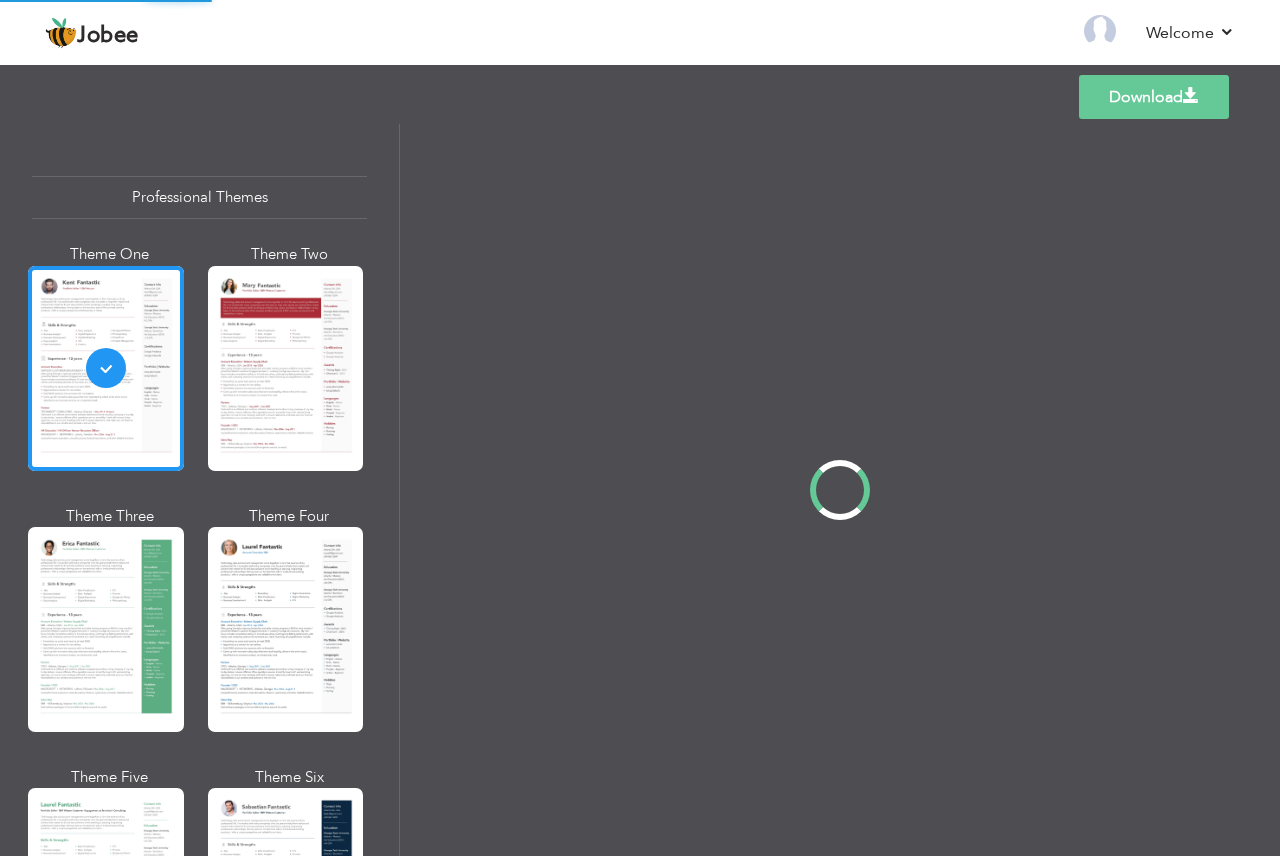 scroll, scrollTop: 0, scrollLeft: 0, axis: both 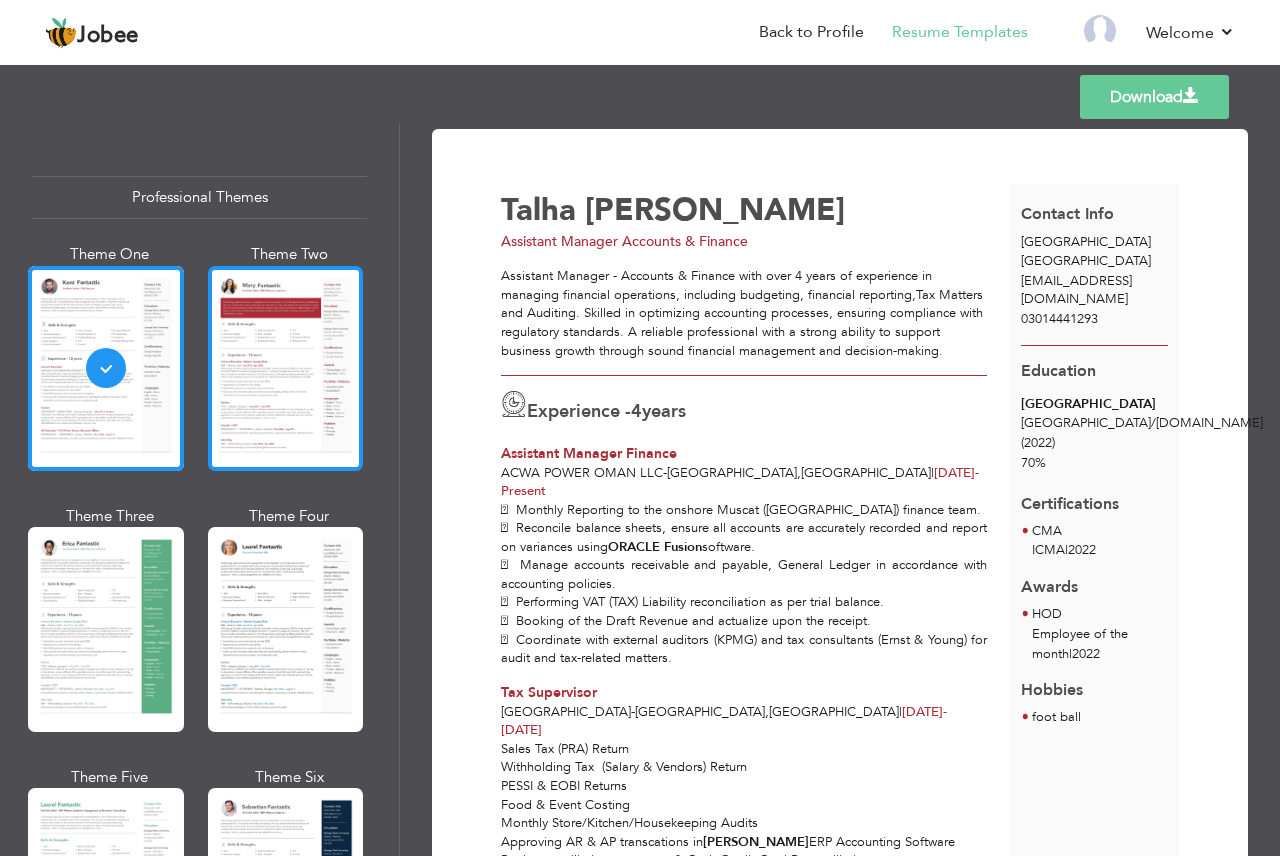 click at bounding box center (286, 368) 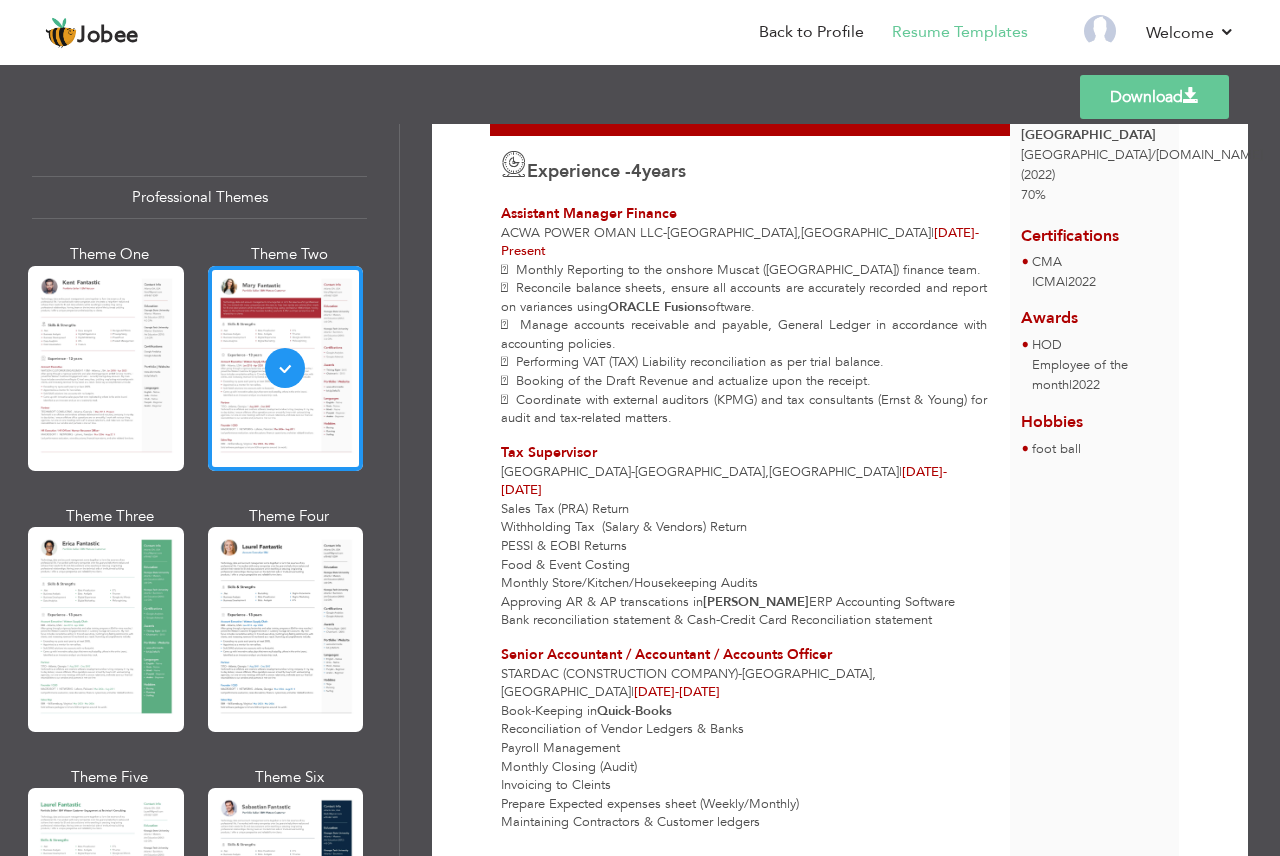 scroll, scrollTop: 258, scrollLeft: 0, axis: vertical 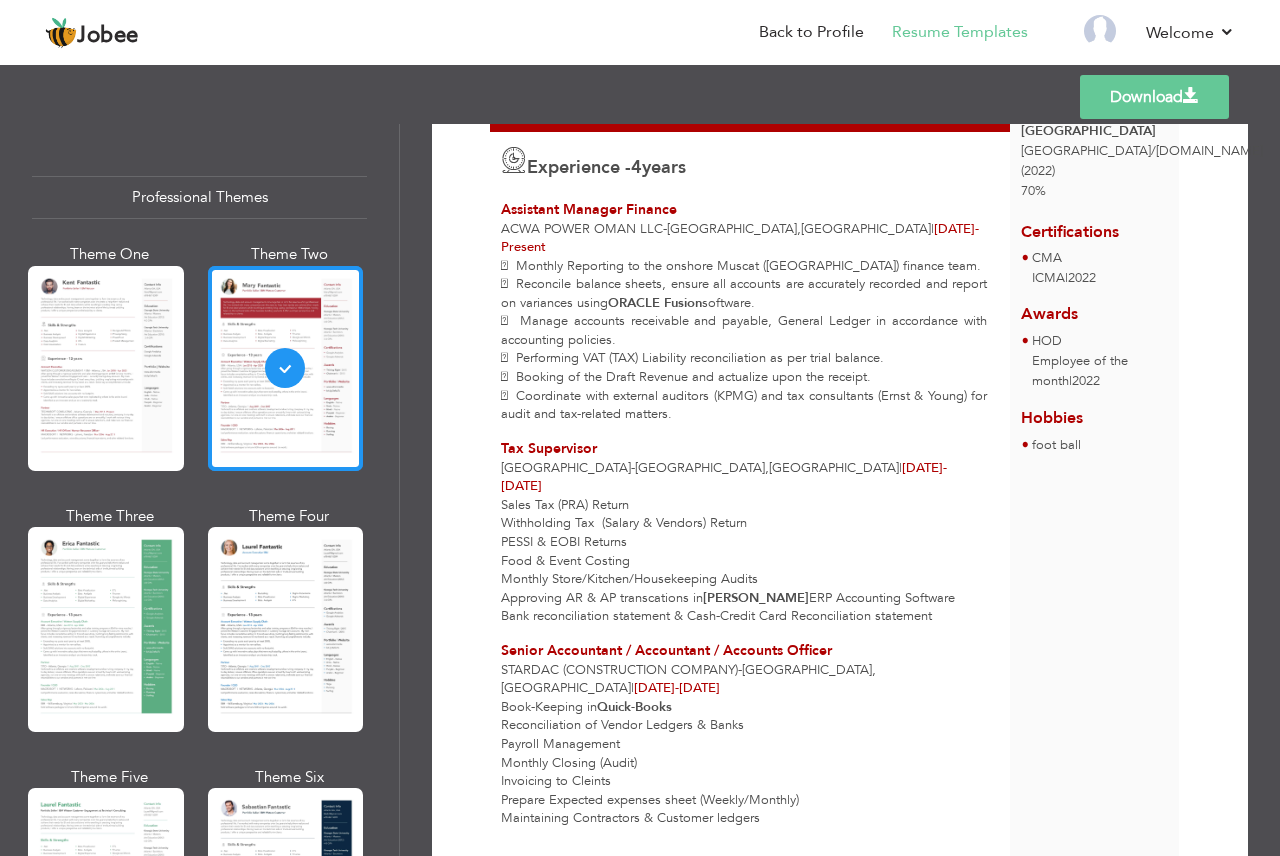 click at bounding box center [286, 368] 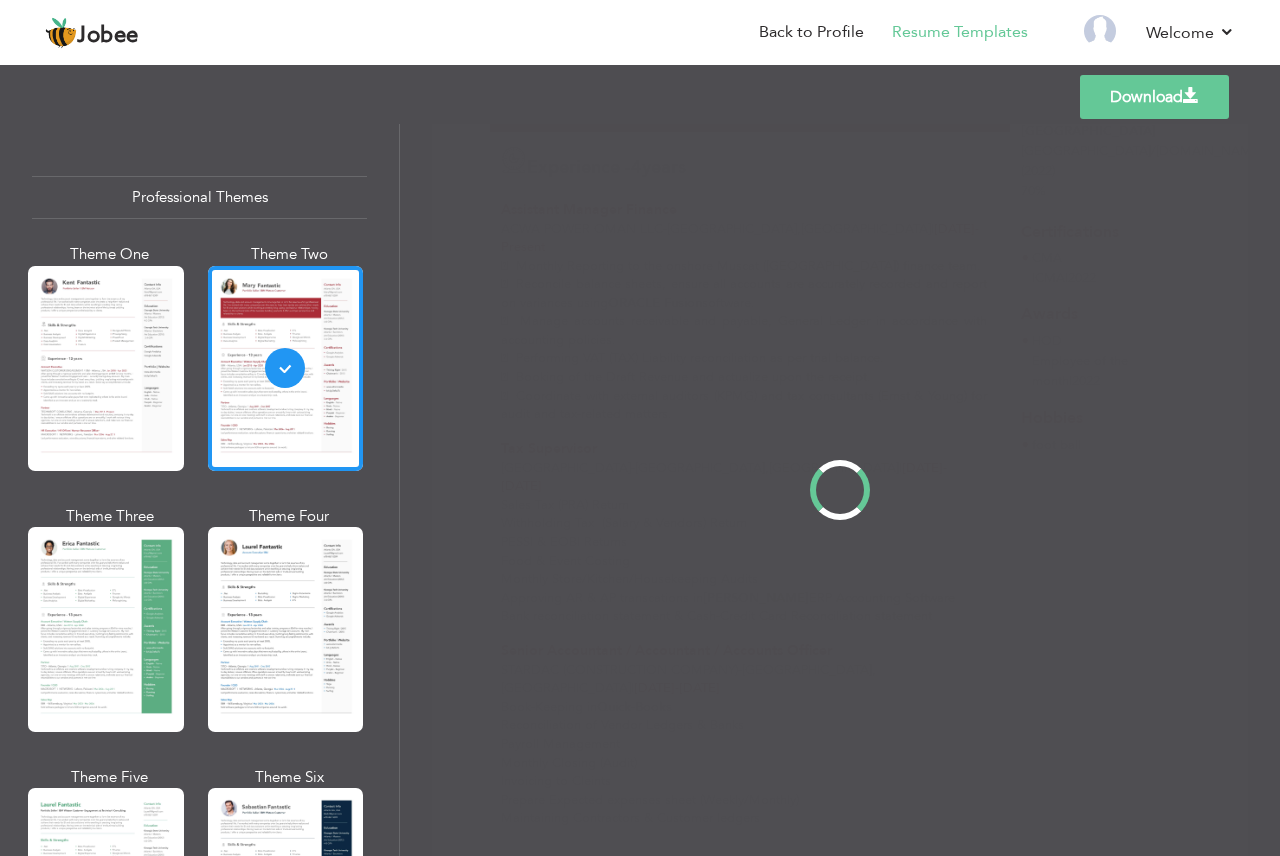 scroll, scrollTop: 0, scrollLeft: 0, axis: both 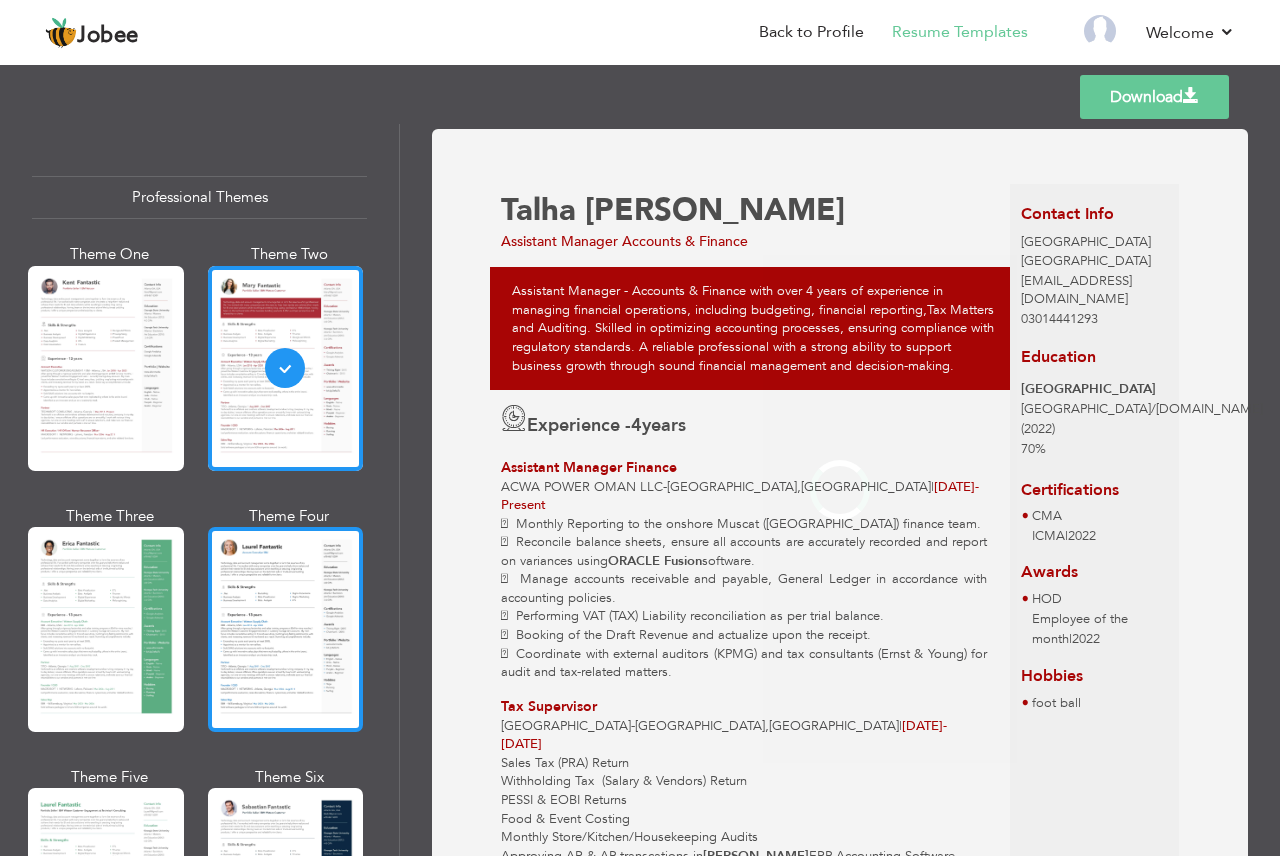 click at bounding box center [286, 629] 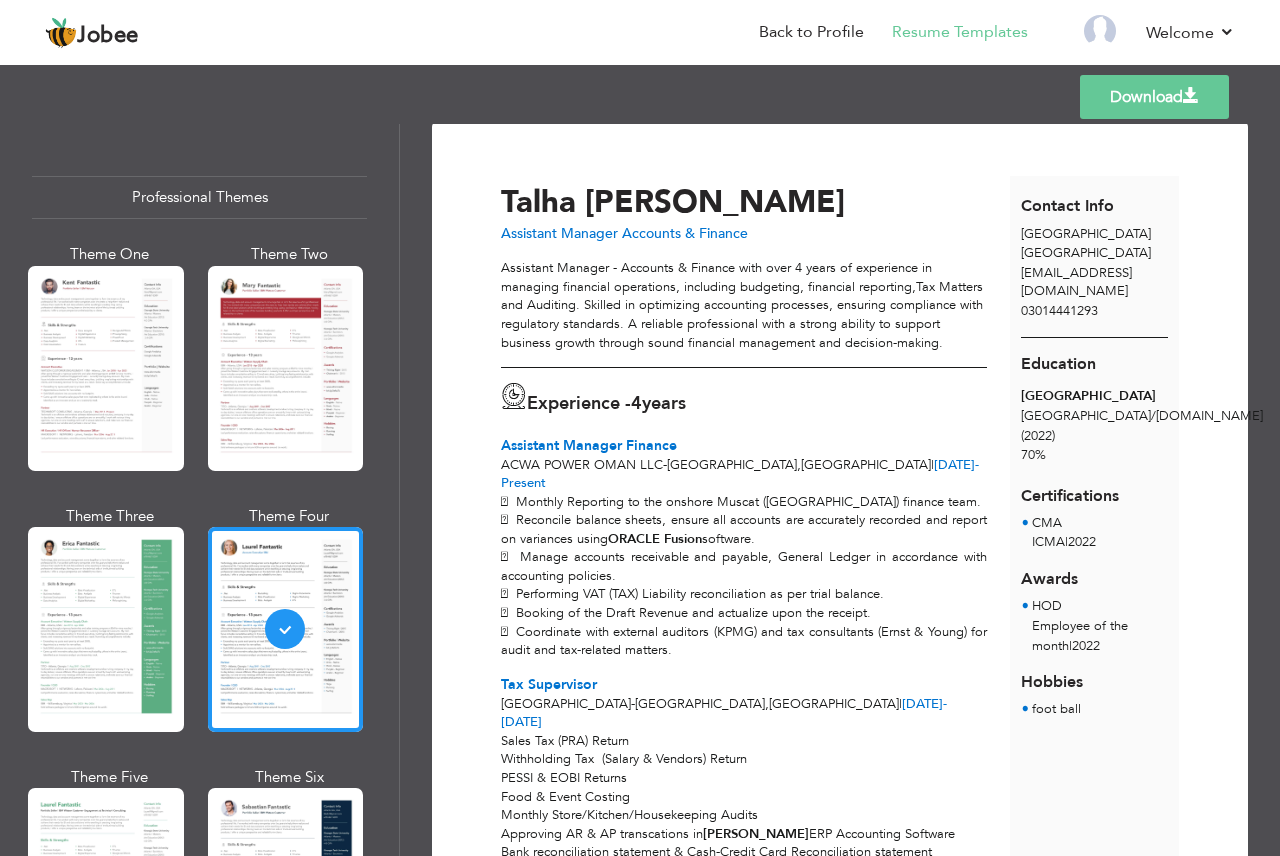 scroll, scrollTop: 0, scrollLeft: 0, axis: both 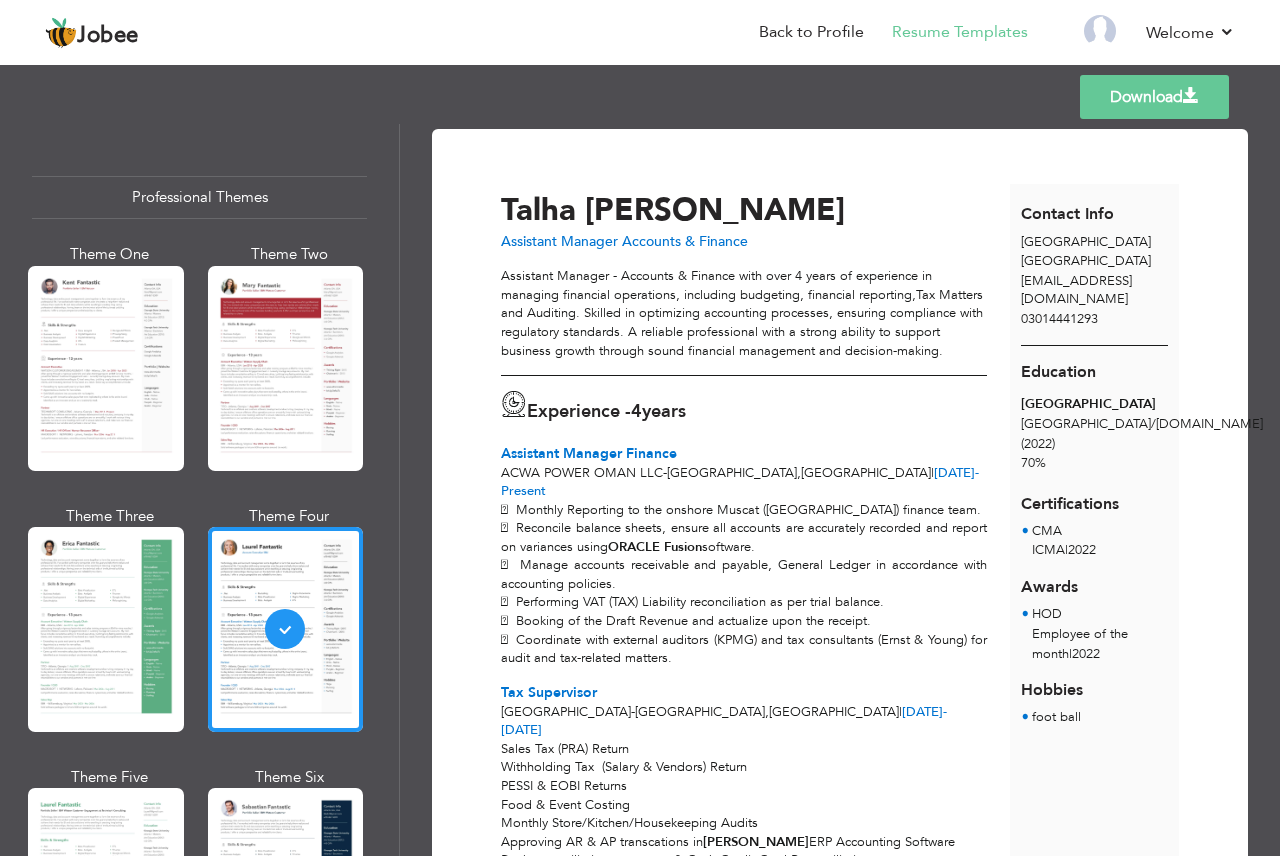 click on "Download" at bounding box center (1154, 97) 